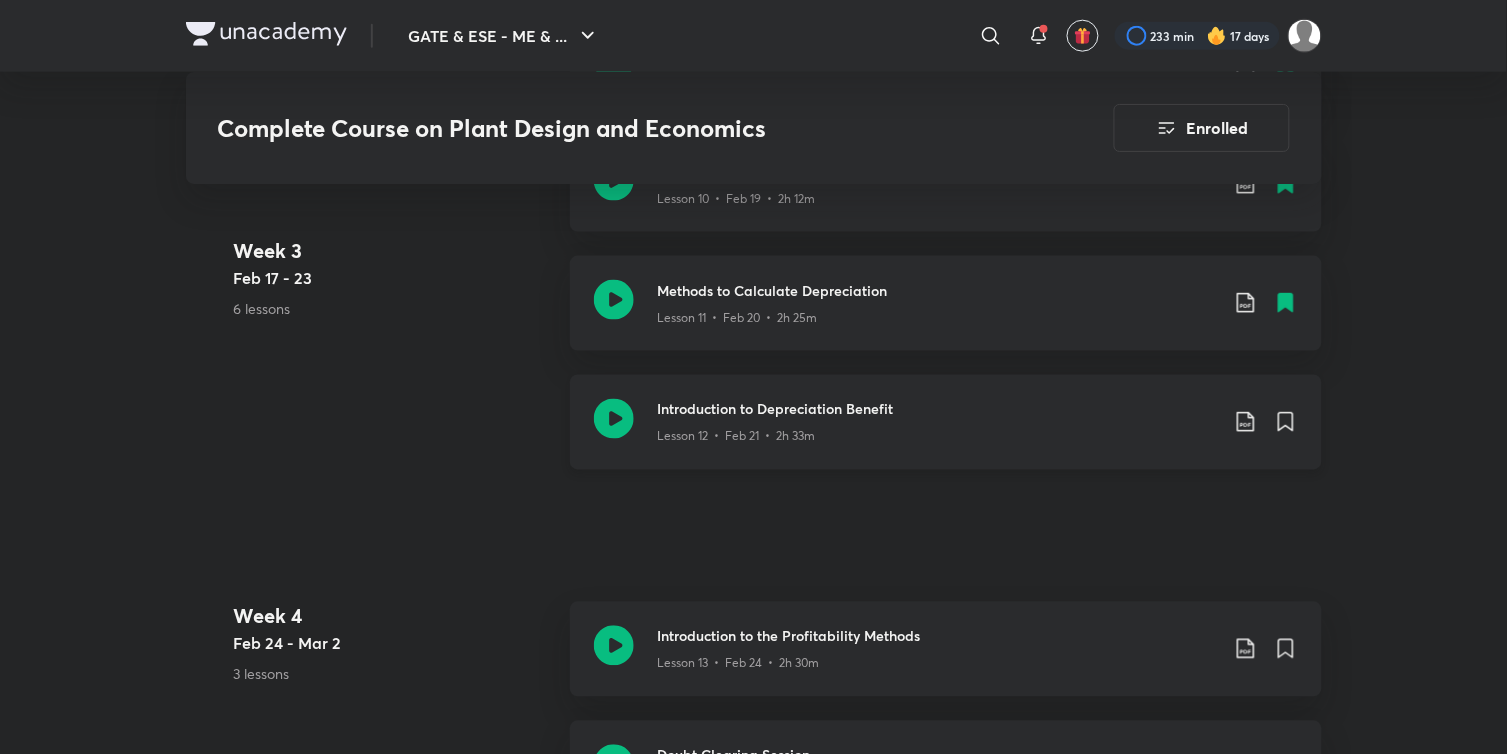 scroll, scrollTop: 2550, scrollLeft: 0, axis: vertical 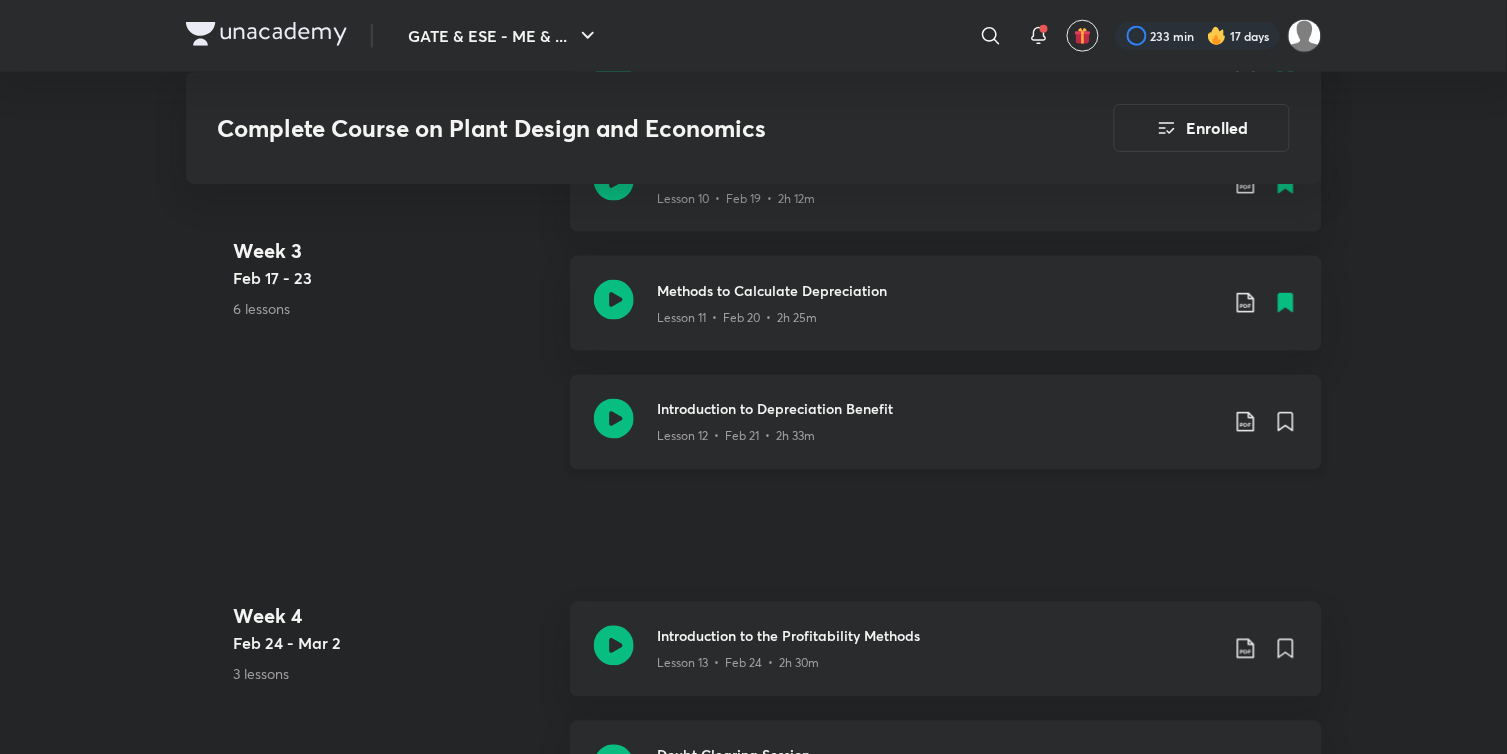 click 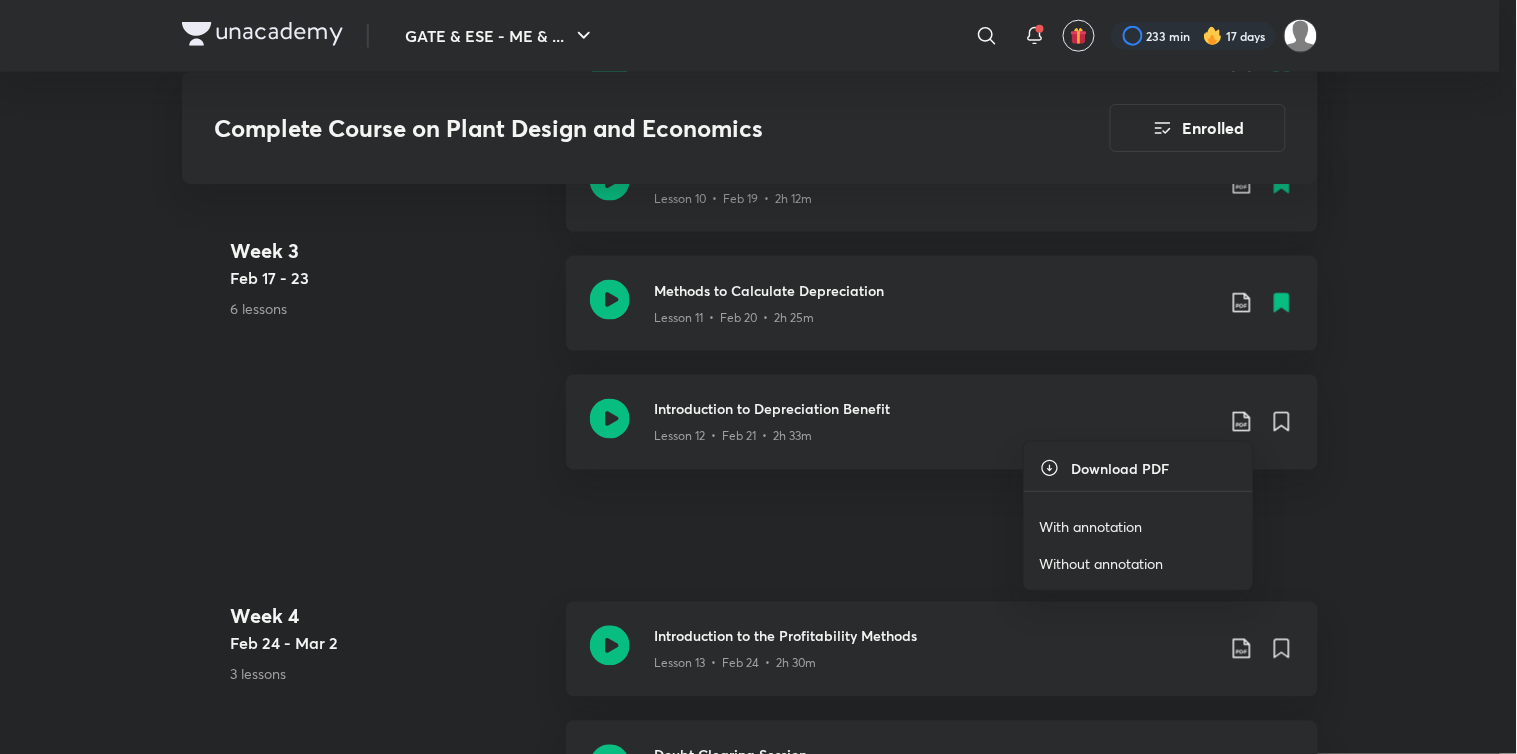 click on "With annotation" at bounding box center (1091, 526) 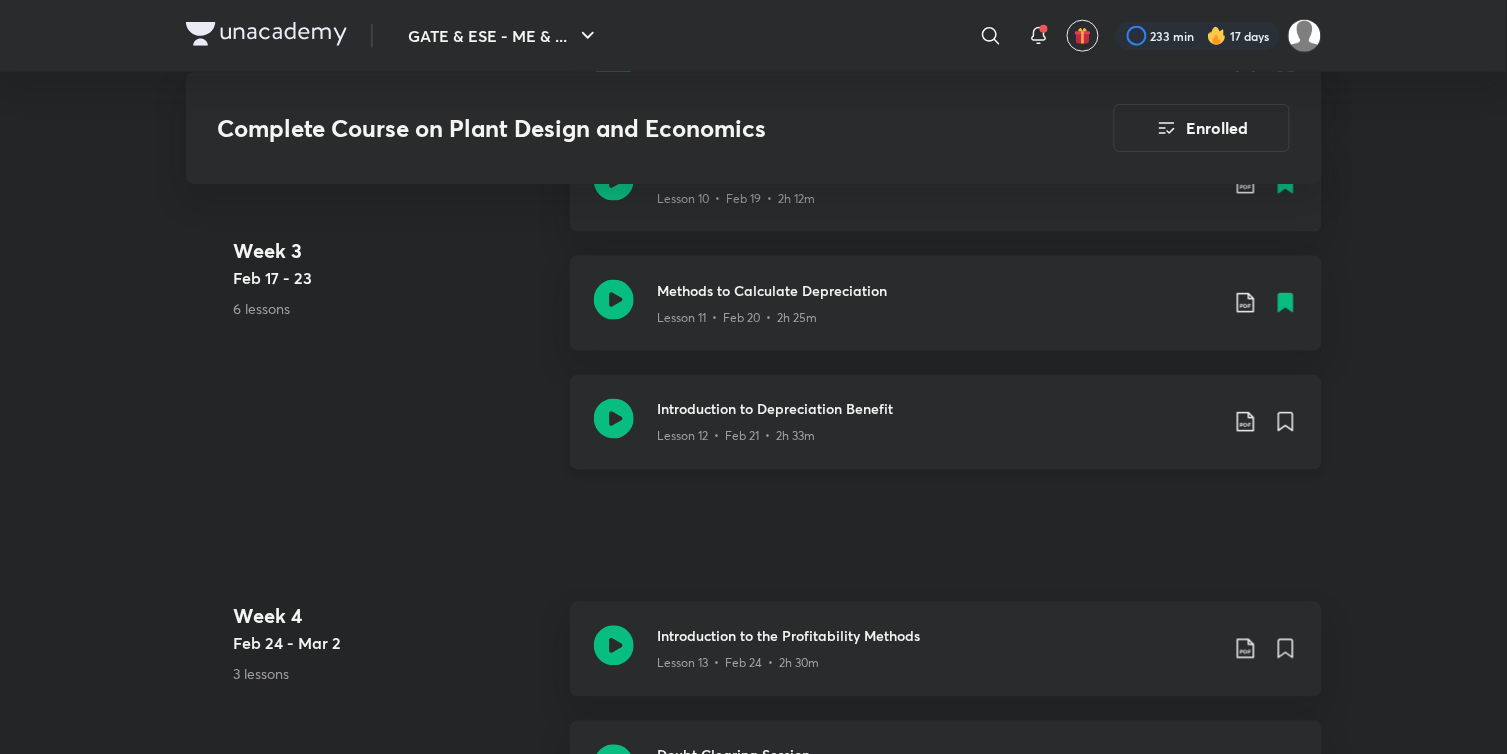 click 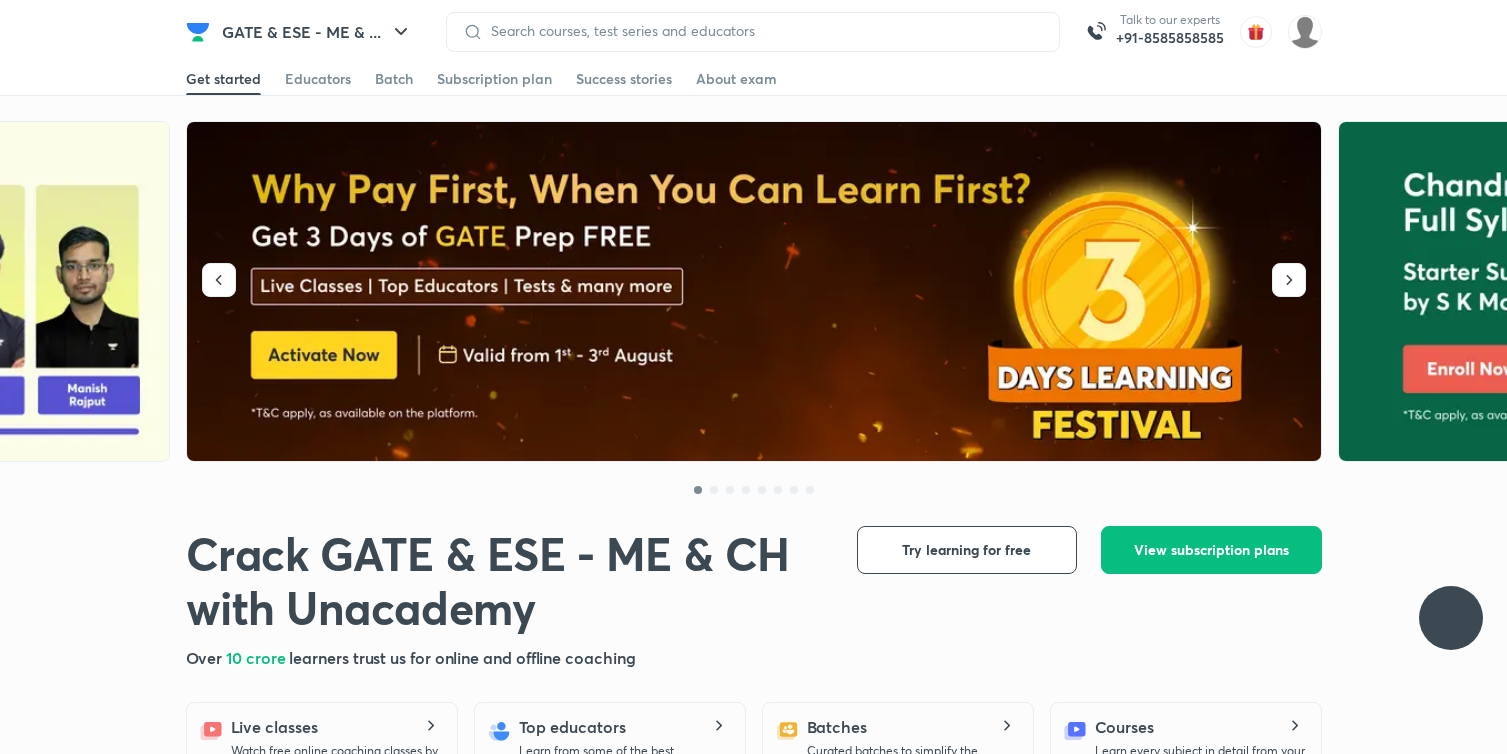scroll, scrollTop: 0, scrollLeft: 0, axis: both 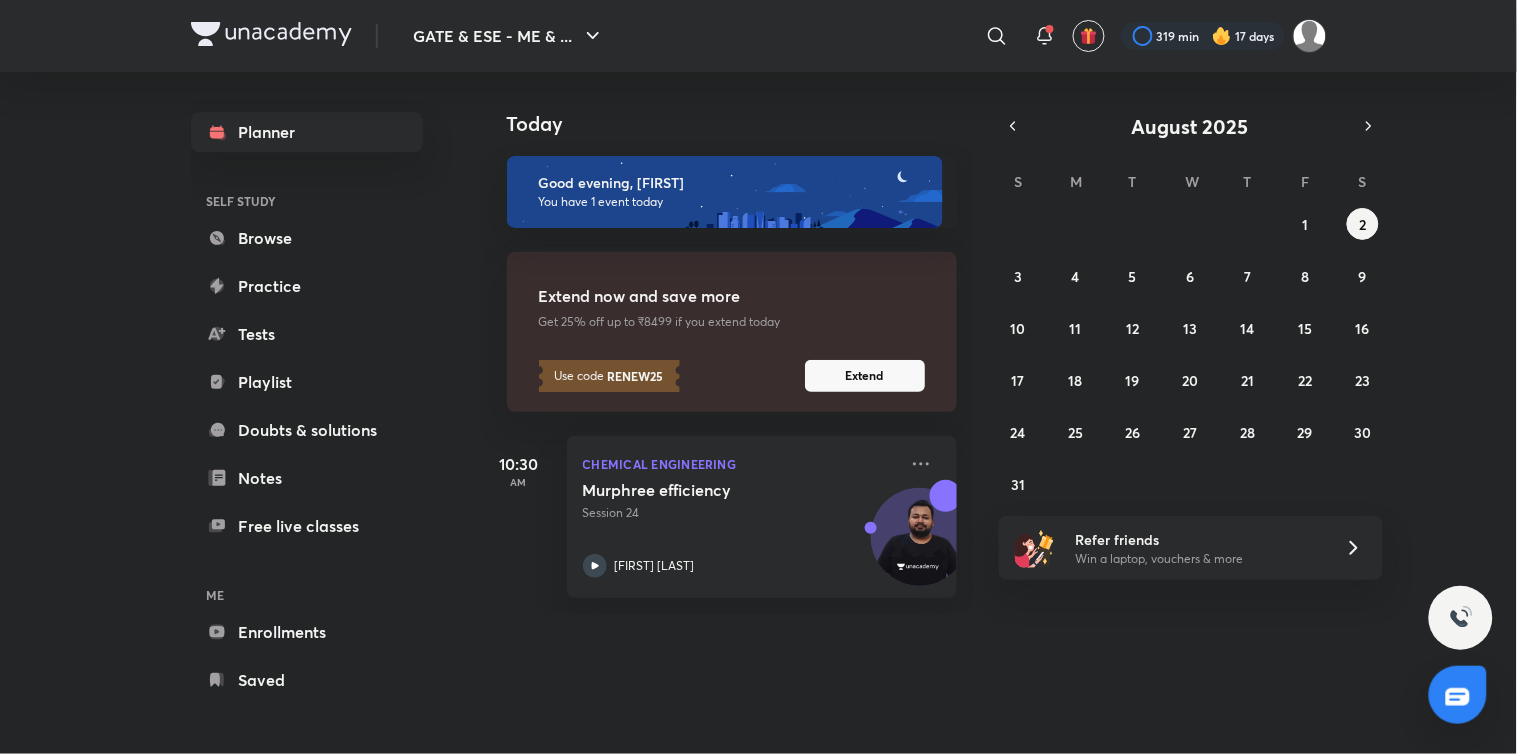 click at bounding box center (1222, 36) 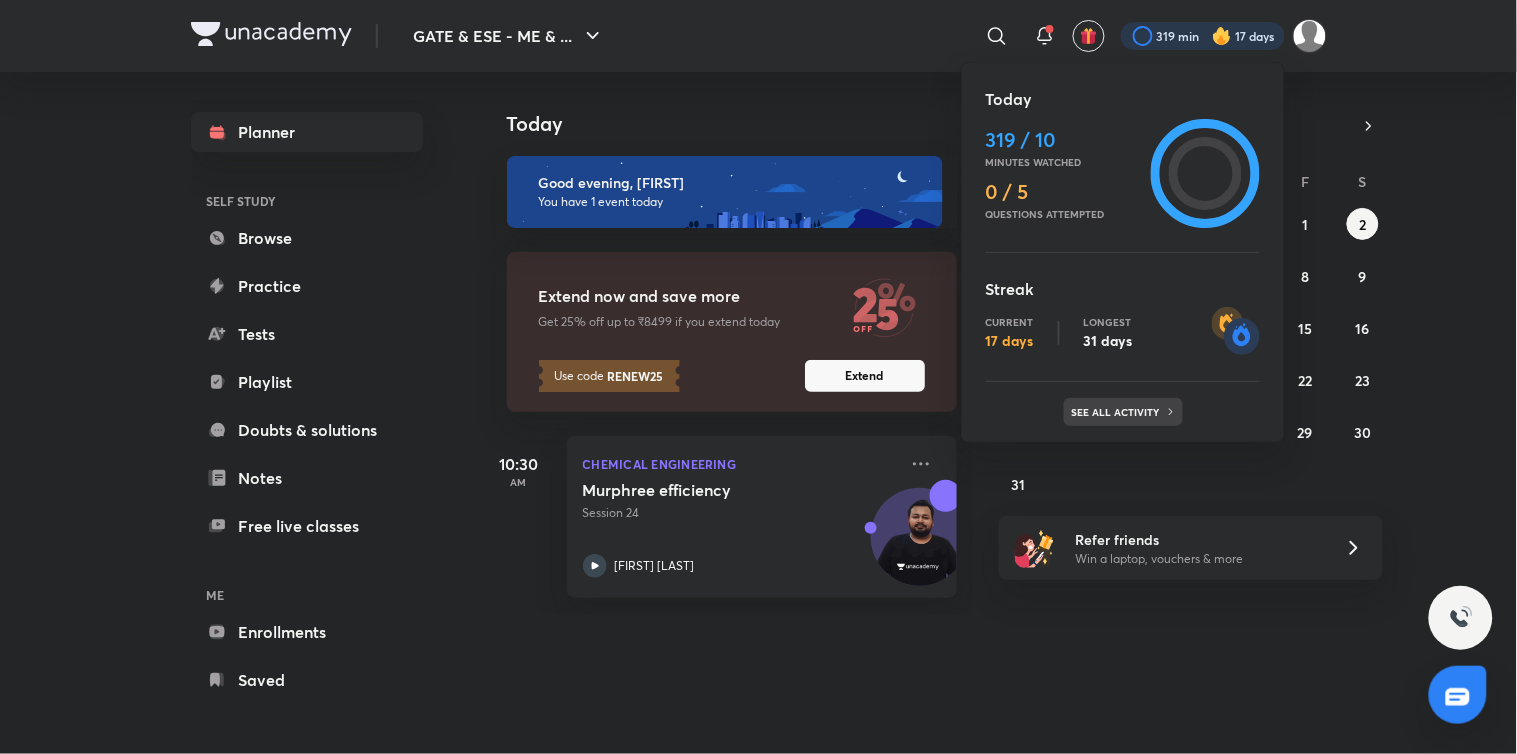 click on "See all activity" at bounding box center [1118, 412] 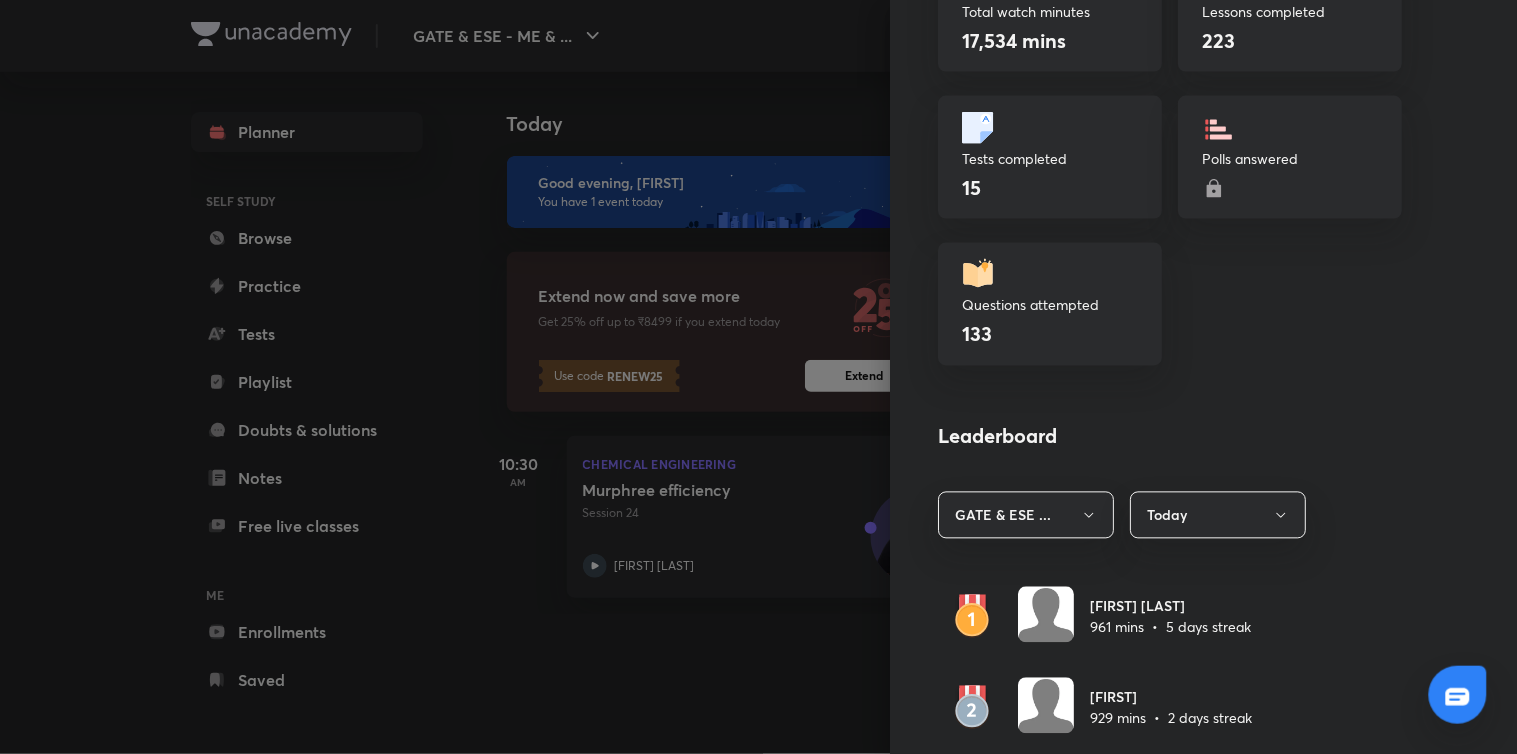 scroll, scrollTop: 1242, scrollLeft: 0, axis: vertical 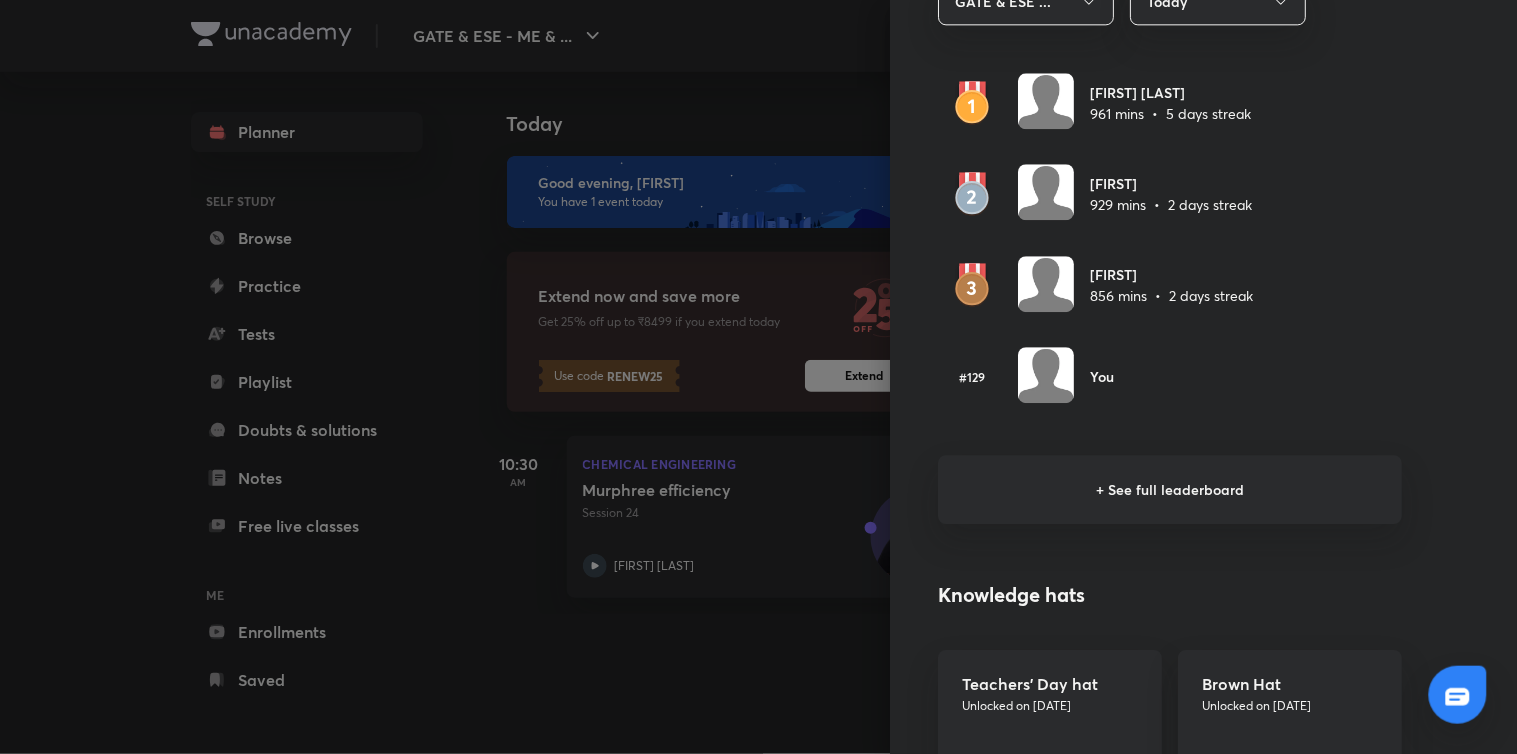 click on "+ See full leaderboard" at bounding box center [1170, 489] 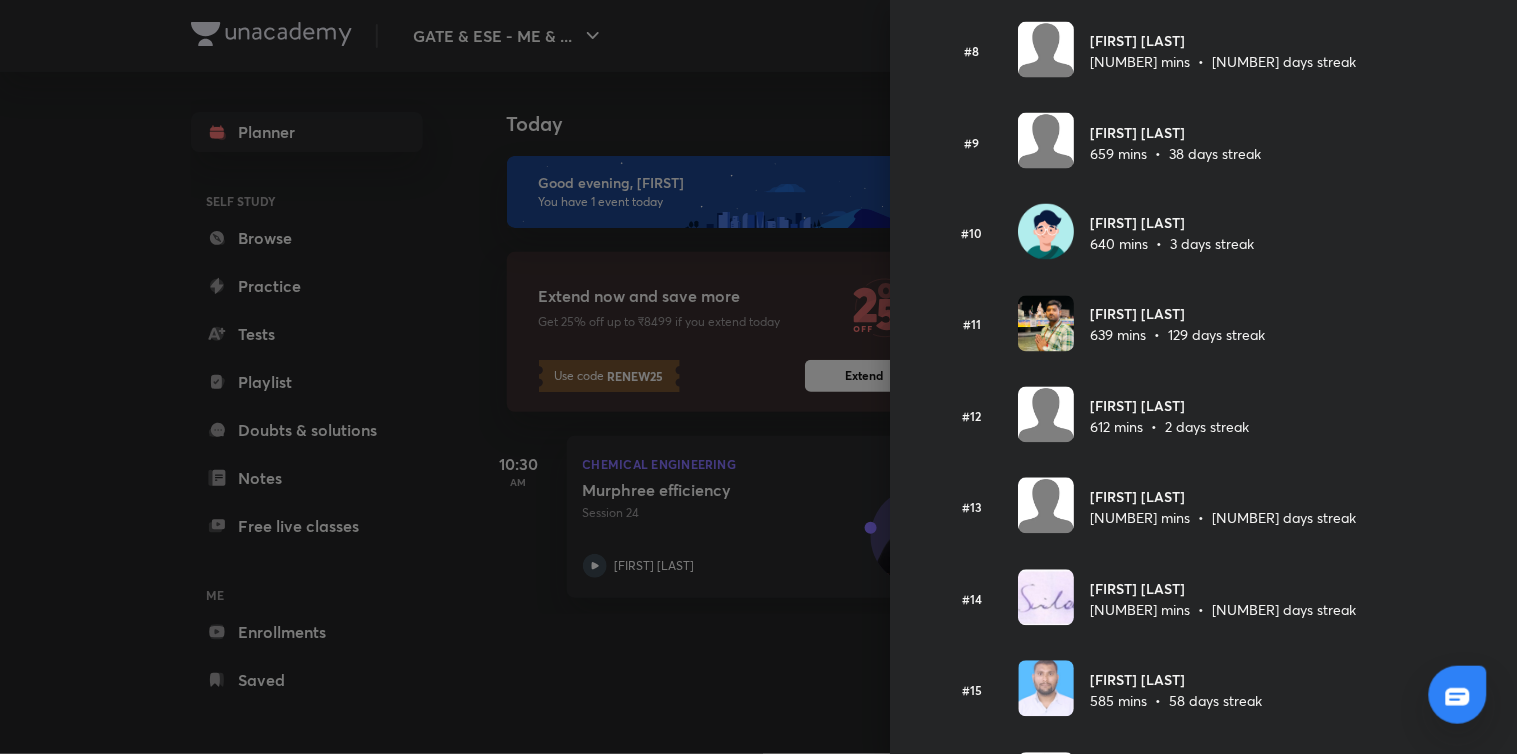 scroll, scrollTop: 1212, scrollLeft: 0, axis: vertical 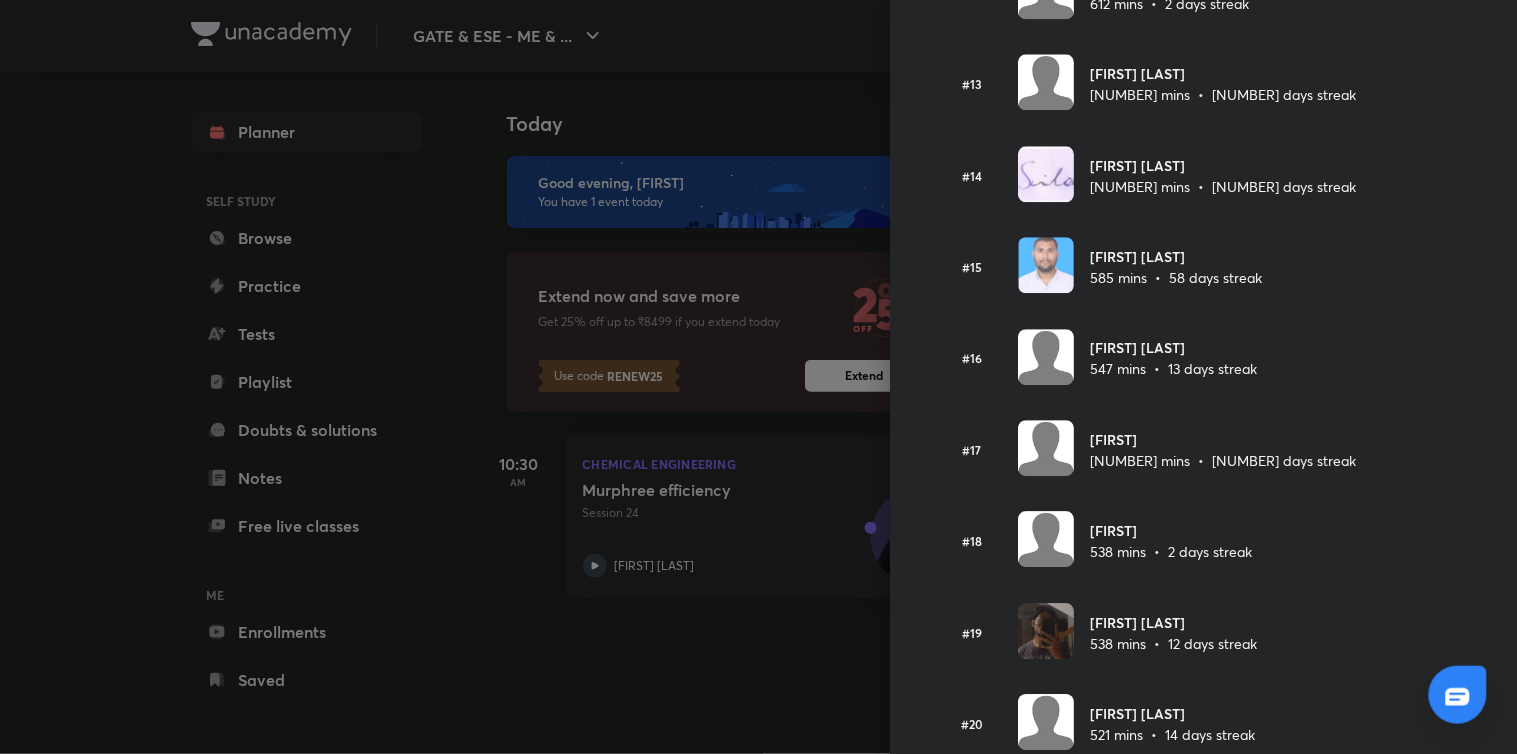 click at bounding box center (758, 377) 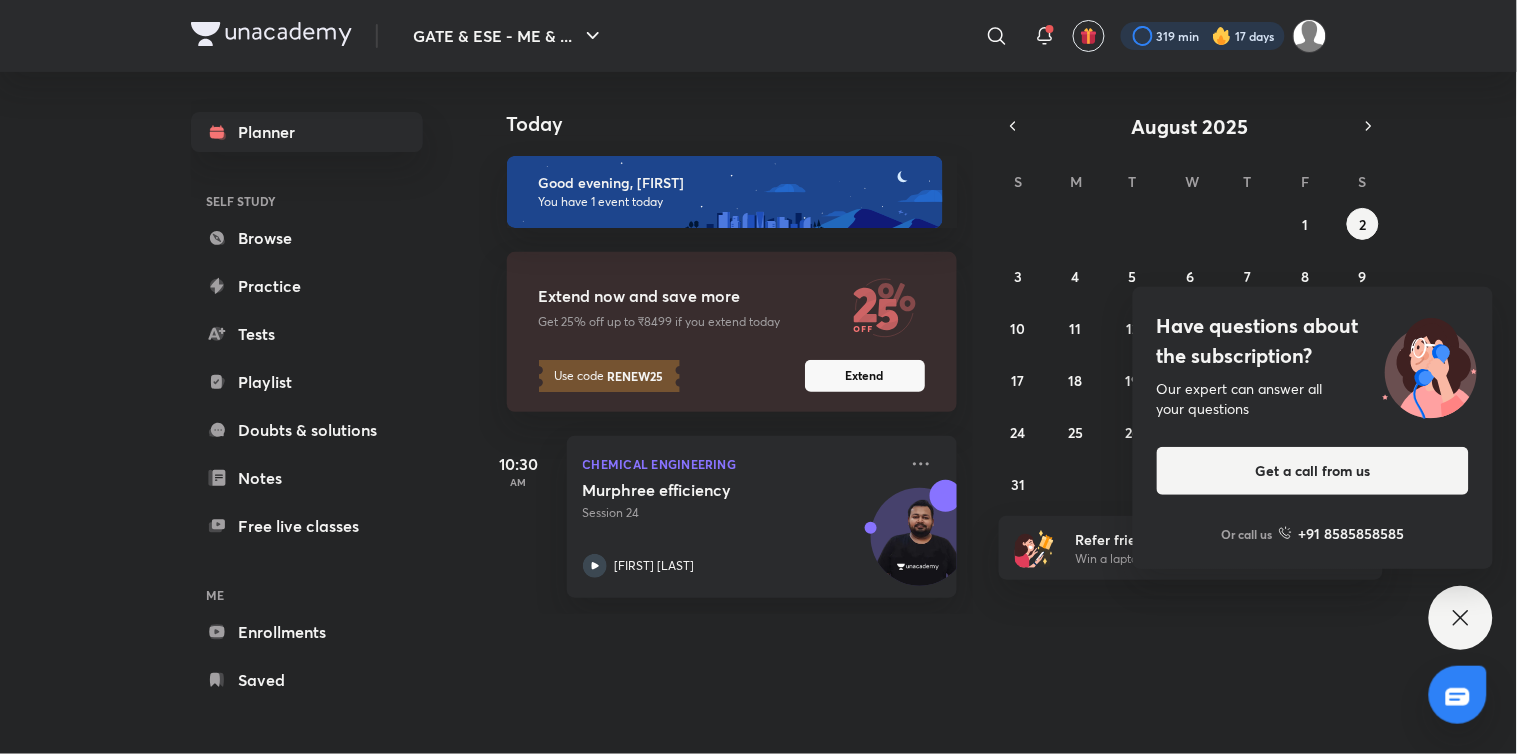 click at bounding box center [1203, 36] 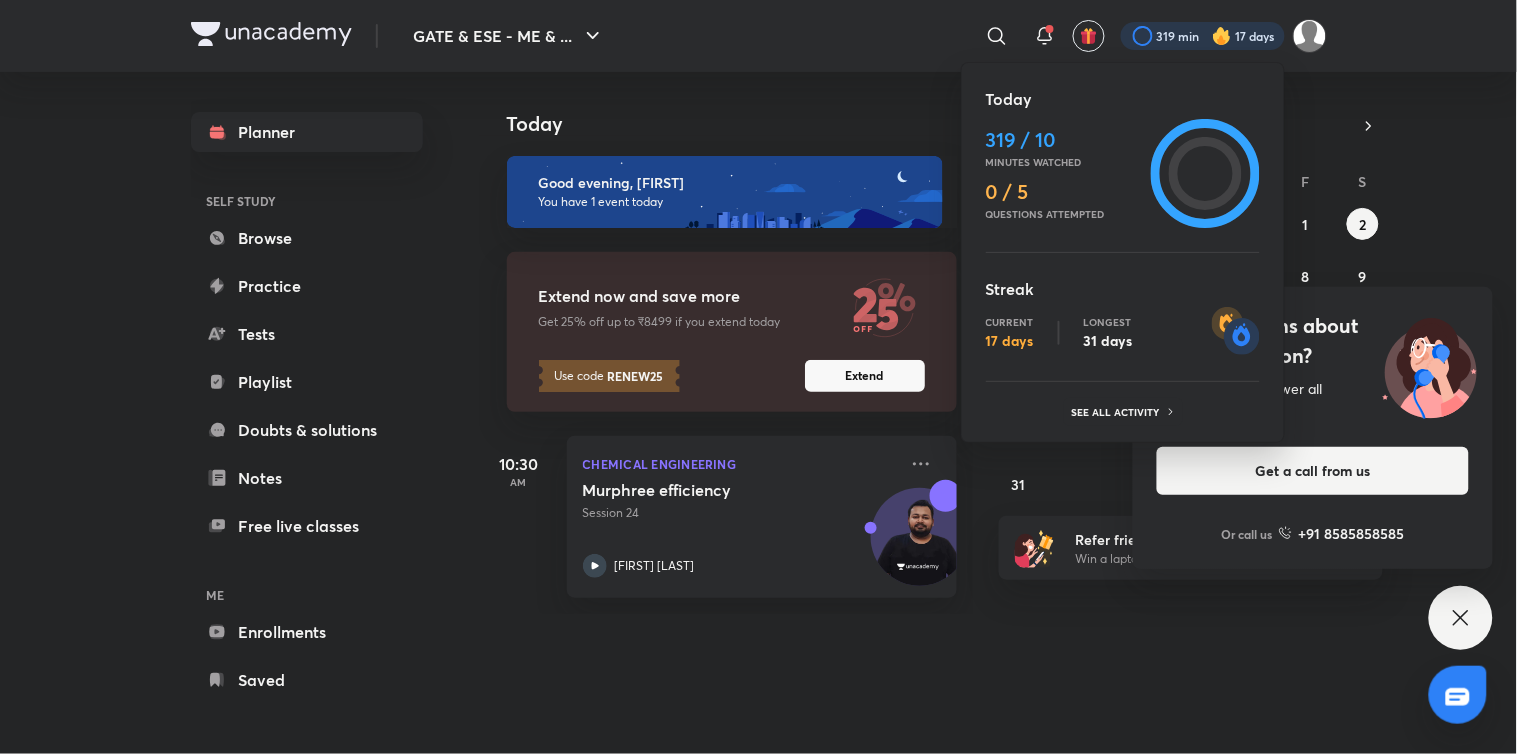 click on "Today 319 / 10 Minutes watched 0 / 5 Questions attempted Streak Current 17 days Longest 31 days See all activity" at bounding box center (1123, 256) 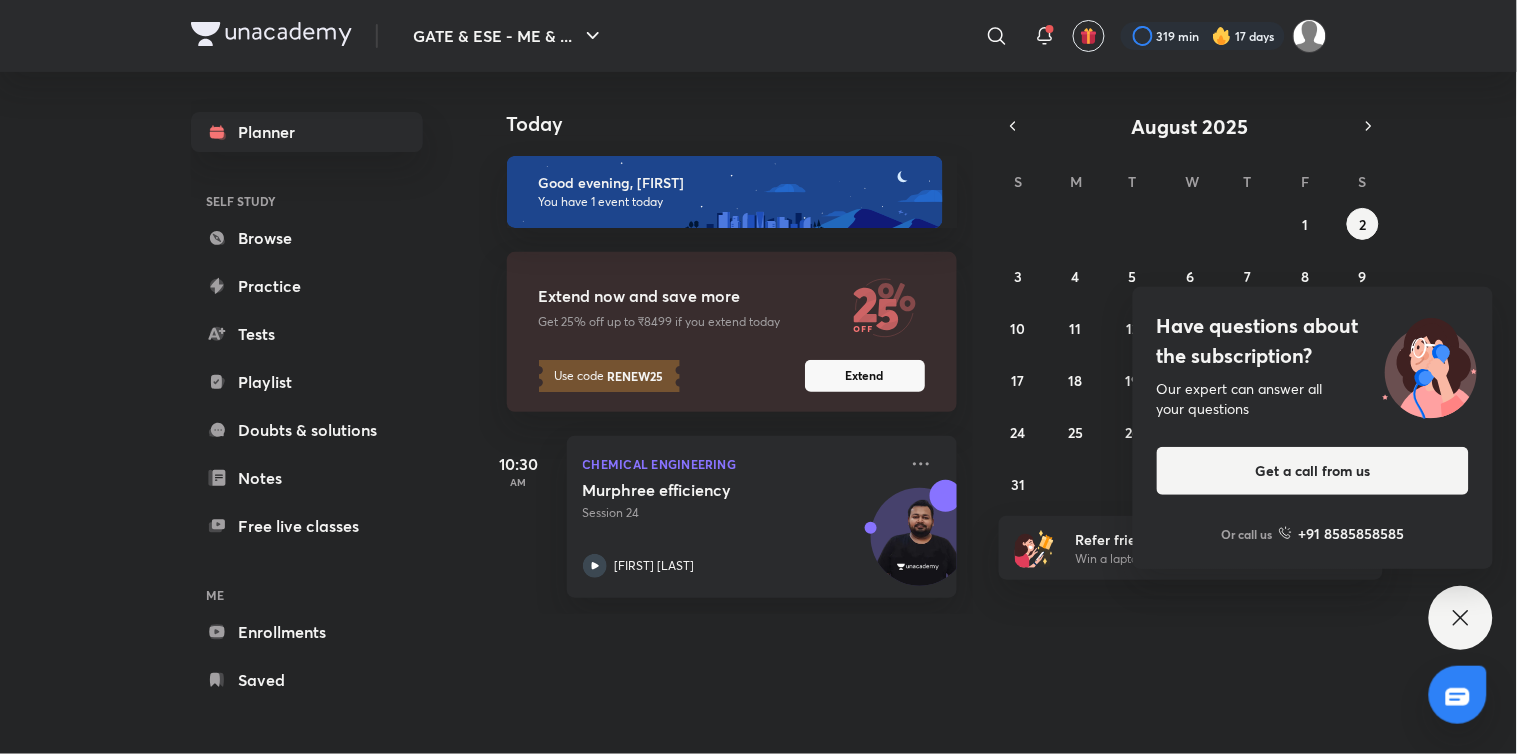 click on "27 28 29 30 31 1 2 3 4 5 6 7 8 9 10 11 12 13 14 15 16 17 18 19 20 21 22 23 24 25 26 27 28 29 30 31 1 2 3 4 5 6" at bounding box center [1191, 354] 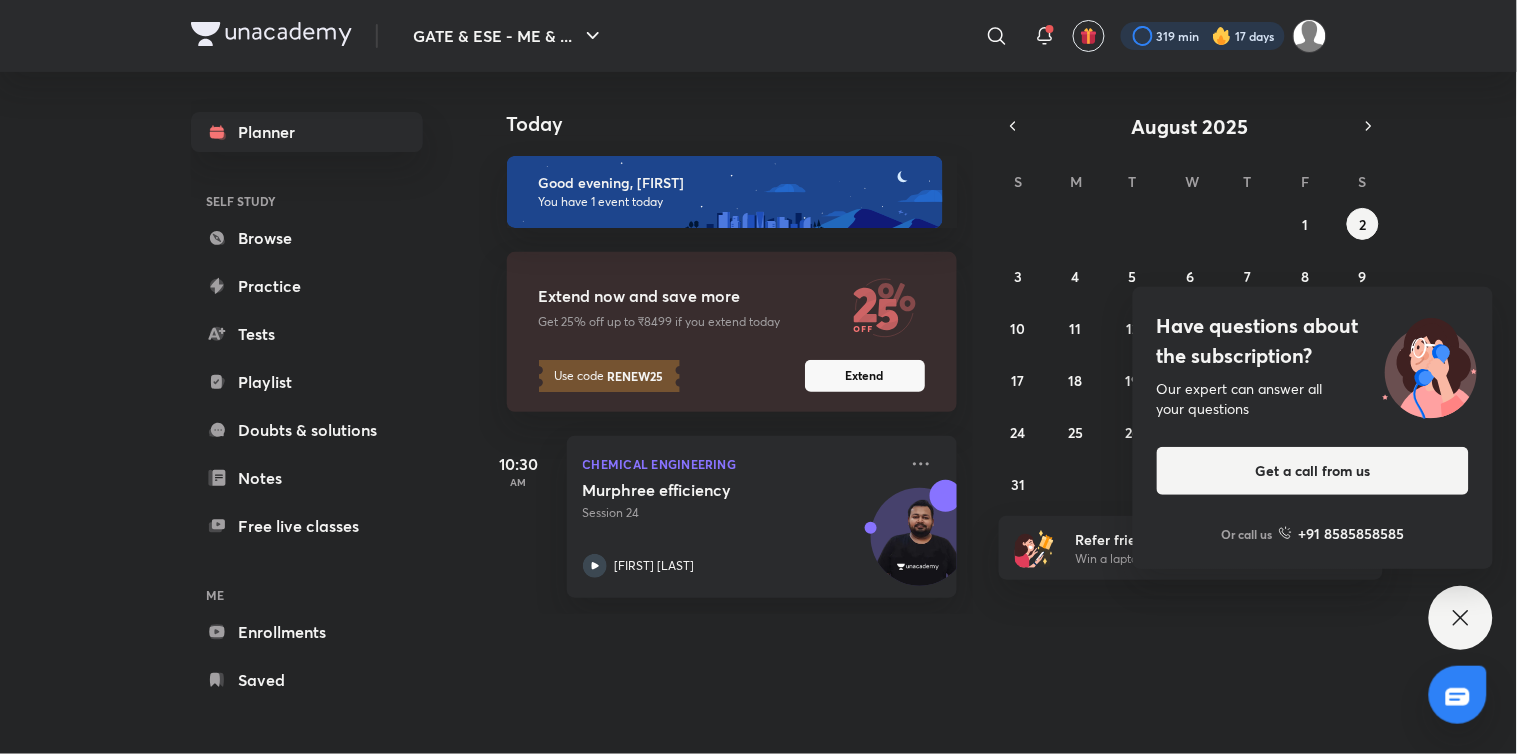 click at bounding box center [1203, 36] 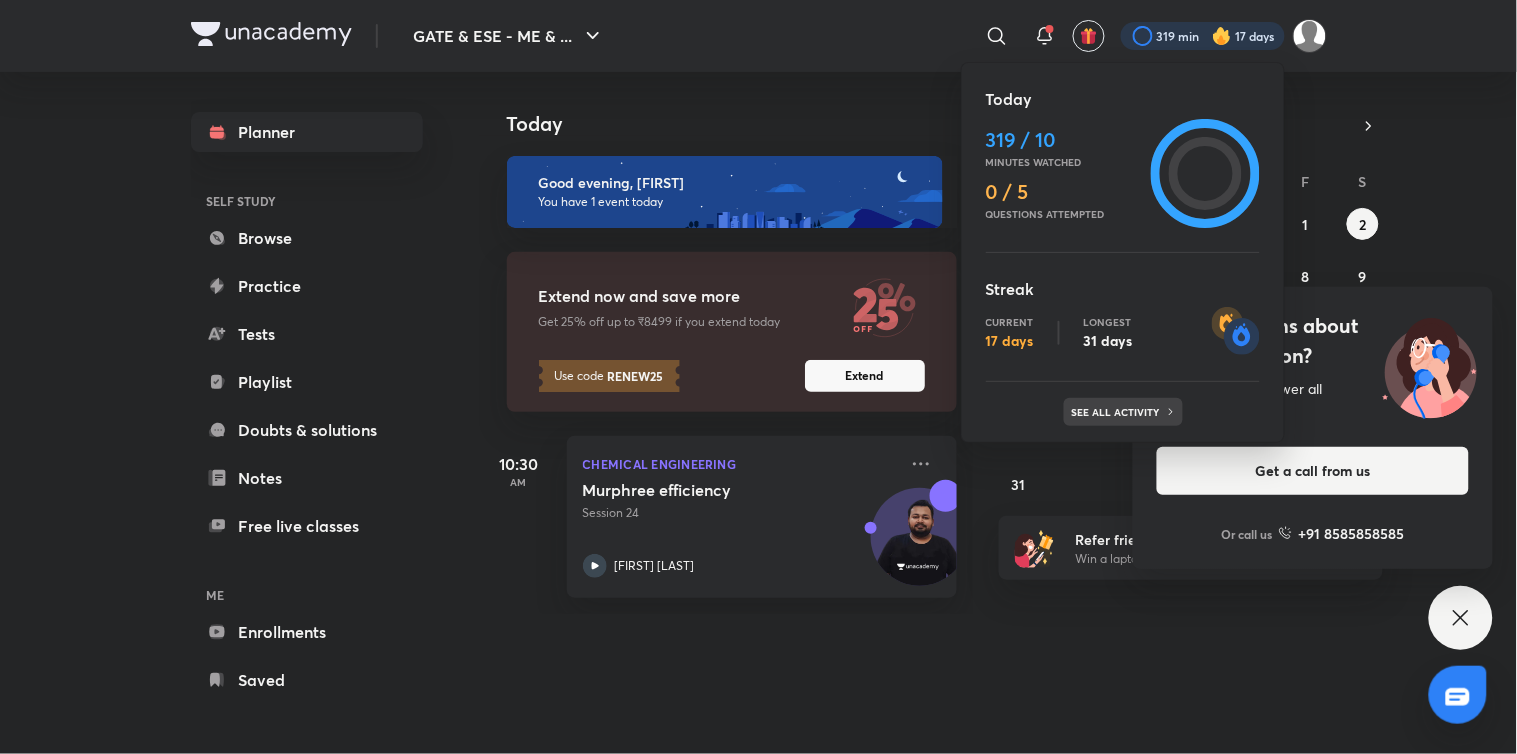 click on "See all activity" at bounding box center [1118, 412] 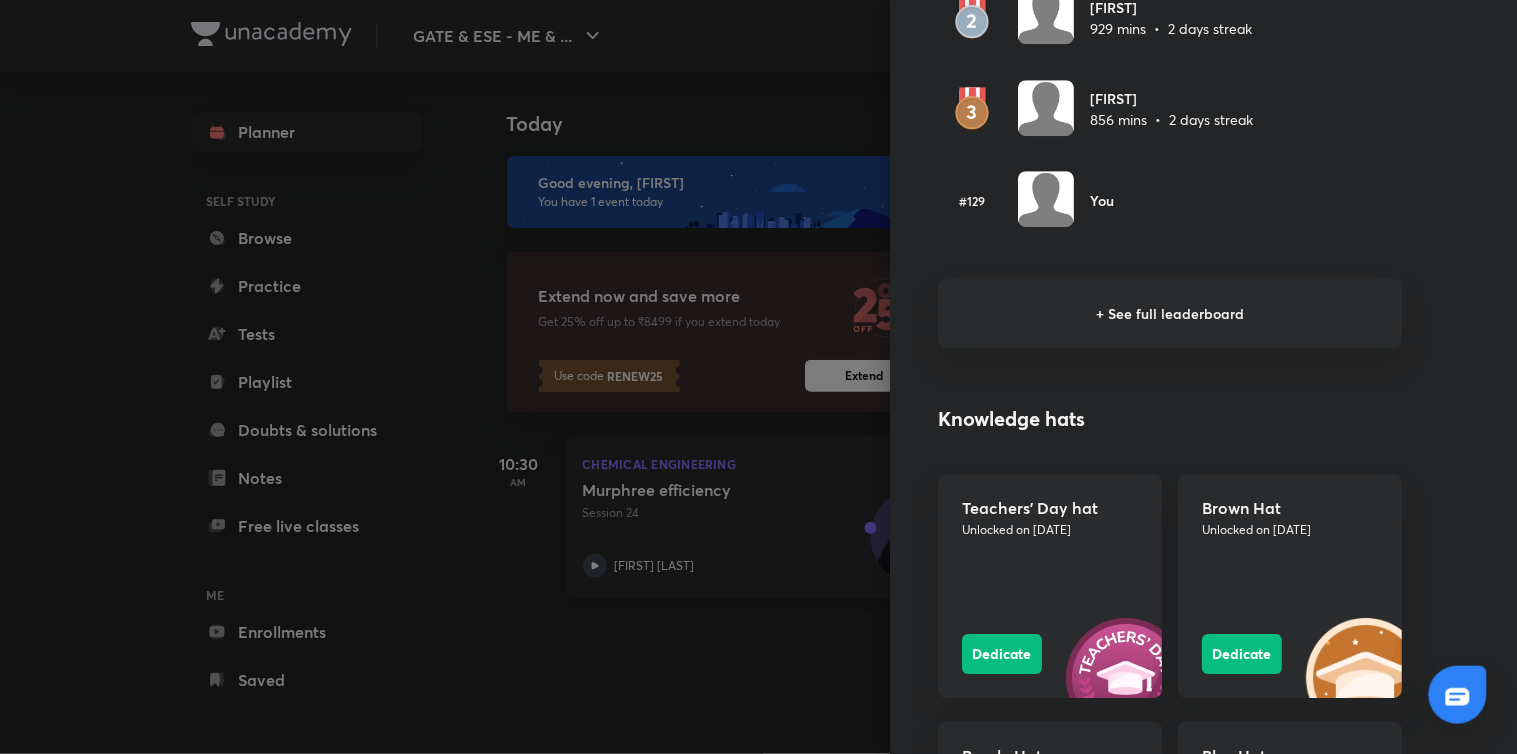 scroll, scrollTop: 1380, scrollLeft: 0, axis: vertical 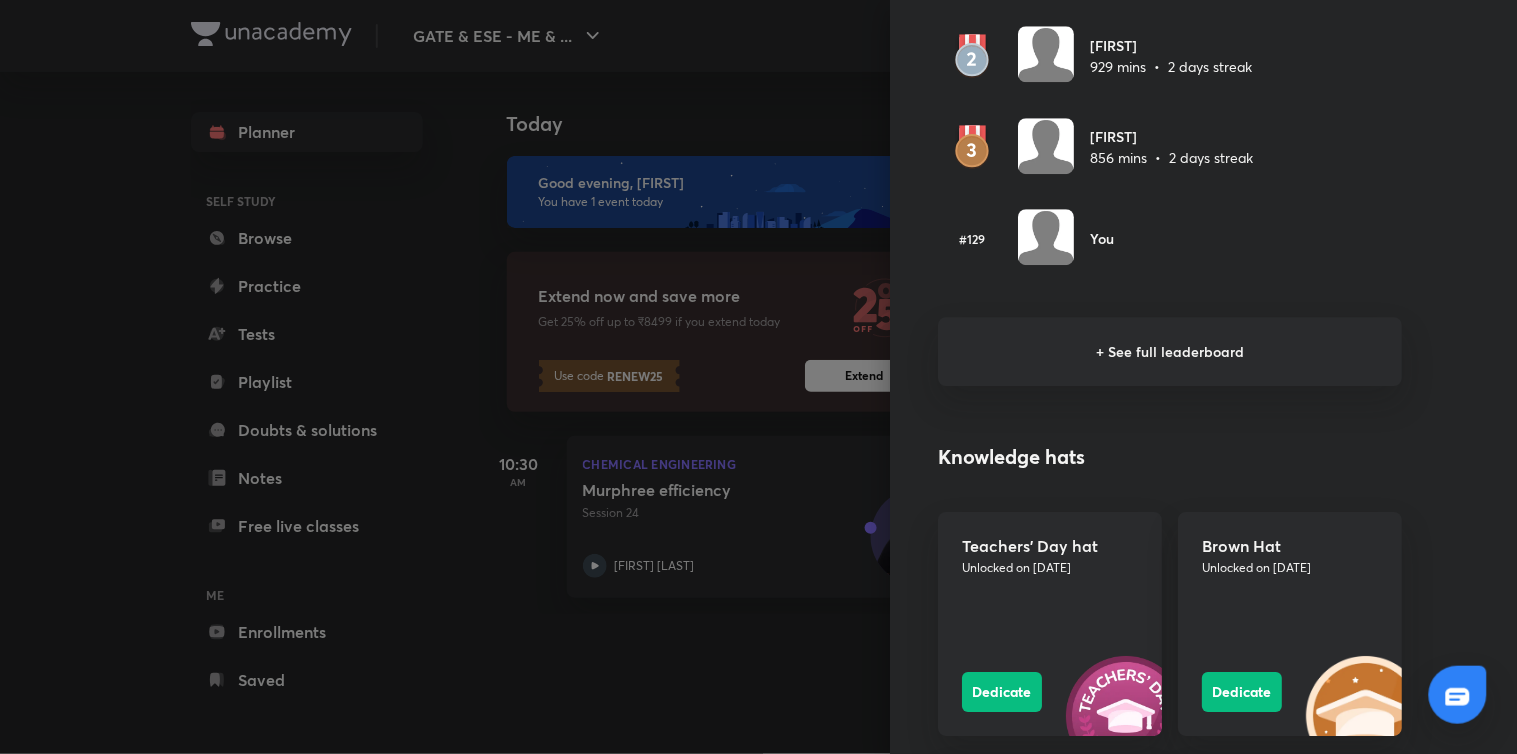 click on "+ See full leaderboard" at bounding box center (1170, 351) 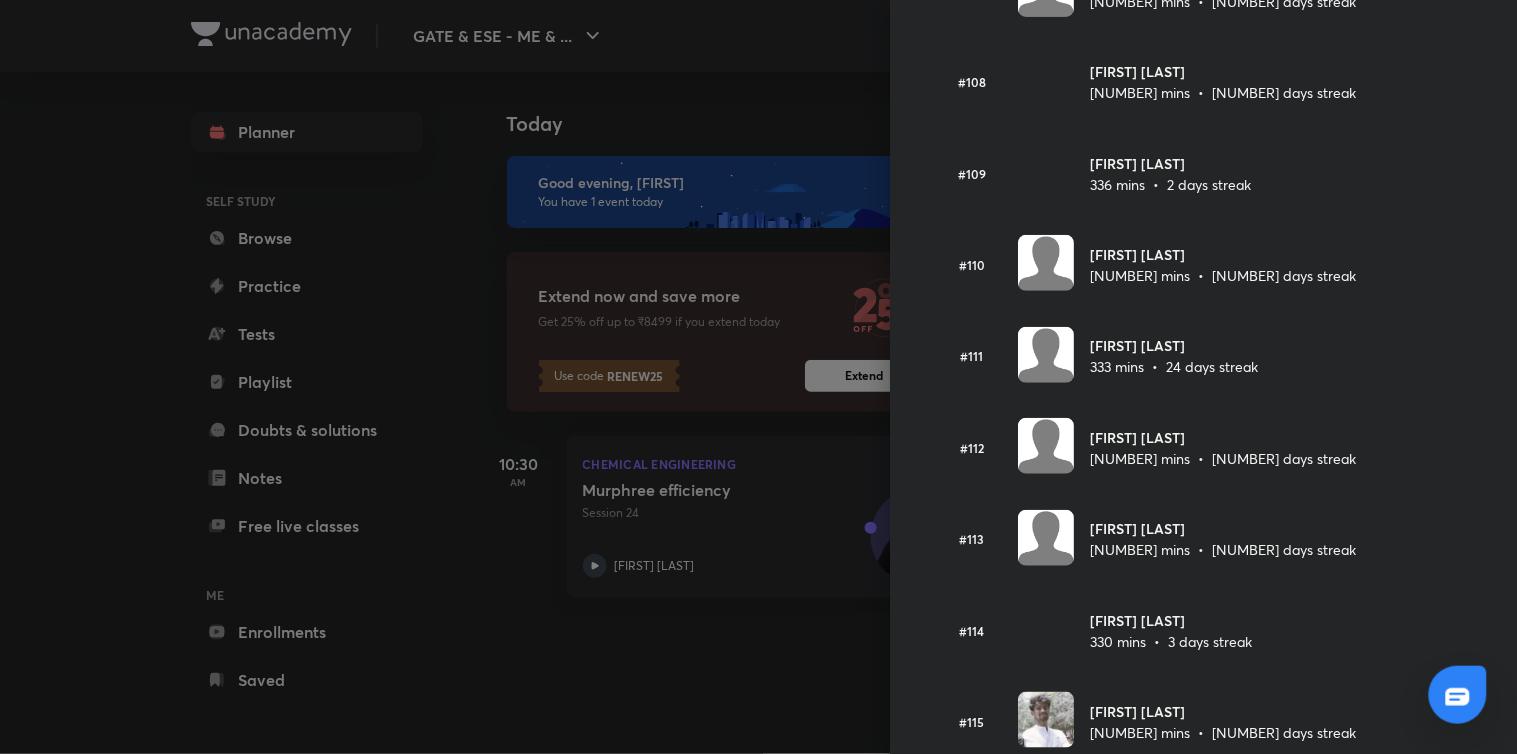 scroll, scrollTop: 9887, scrollLeft: 0, axis: vertical 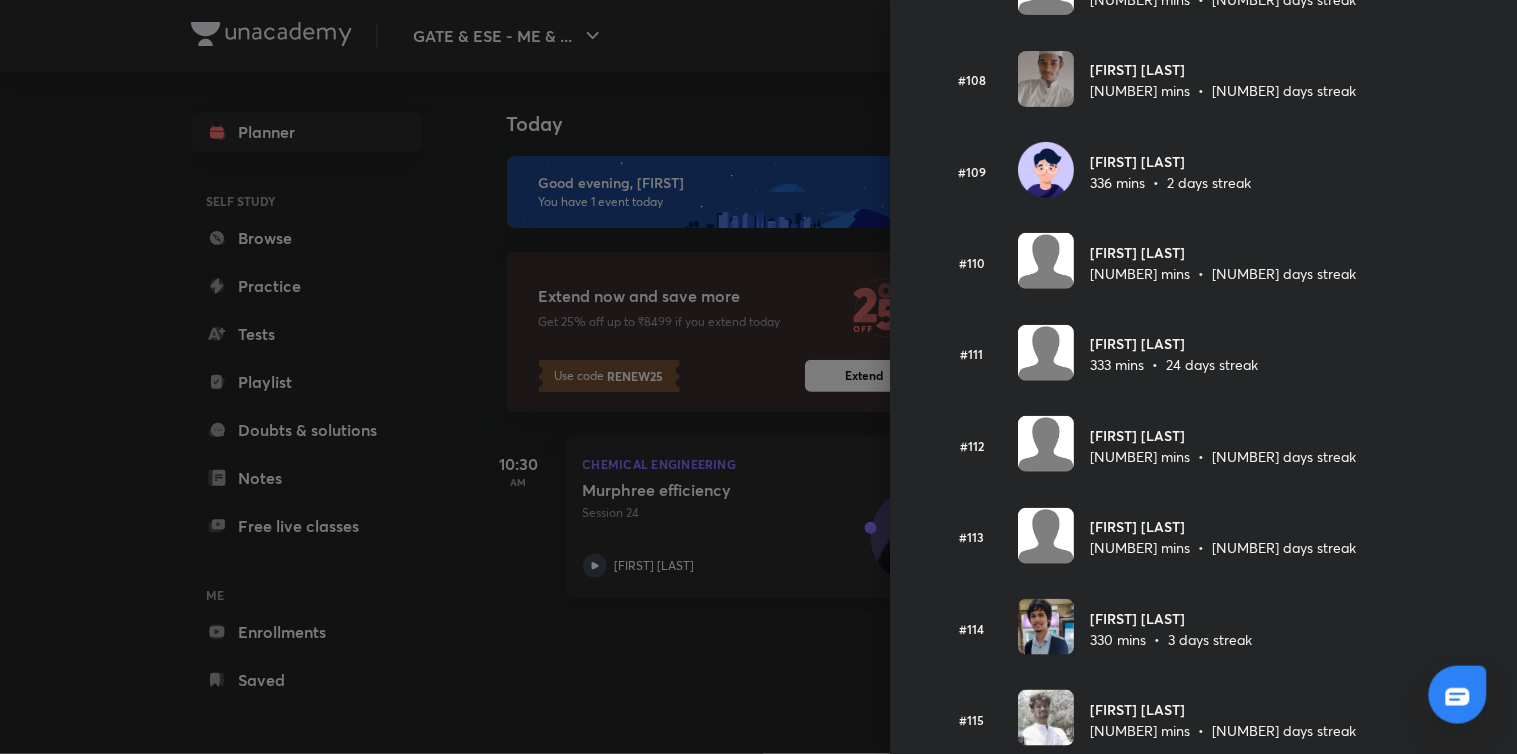 click at bounding box center [1046, -13] 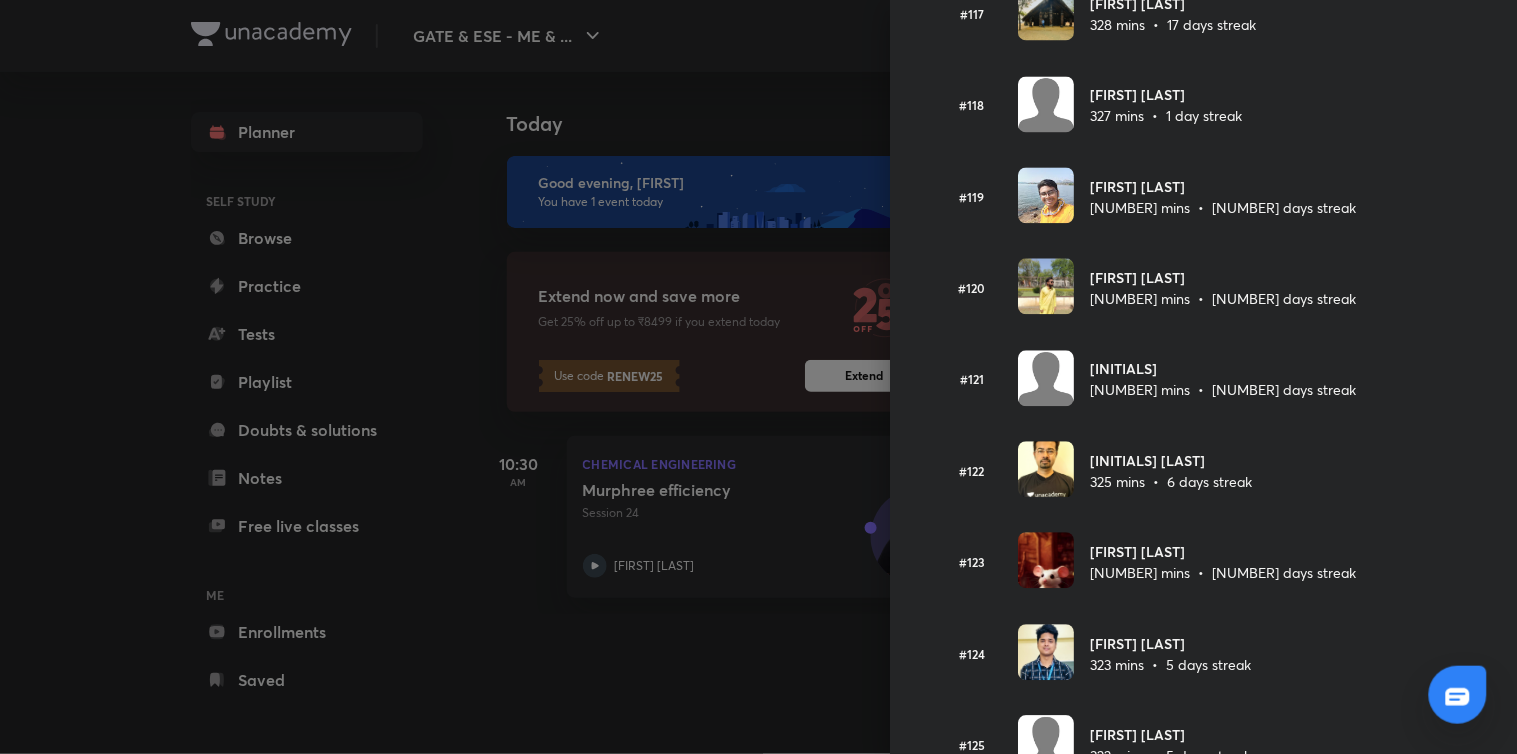 scroll, scrollTop: 10887, scrollLeft: 0, axis: vertical 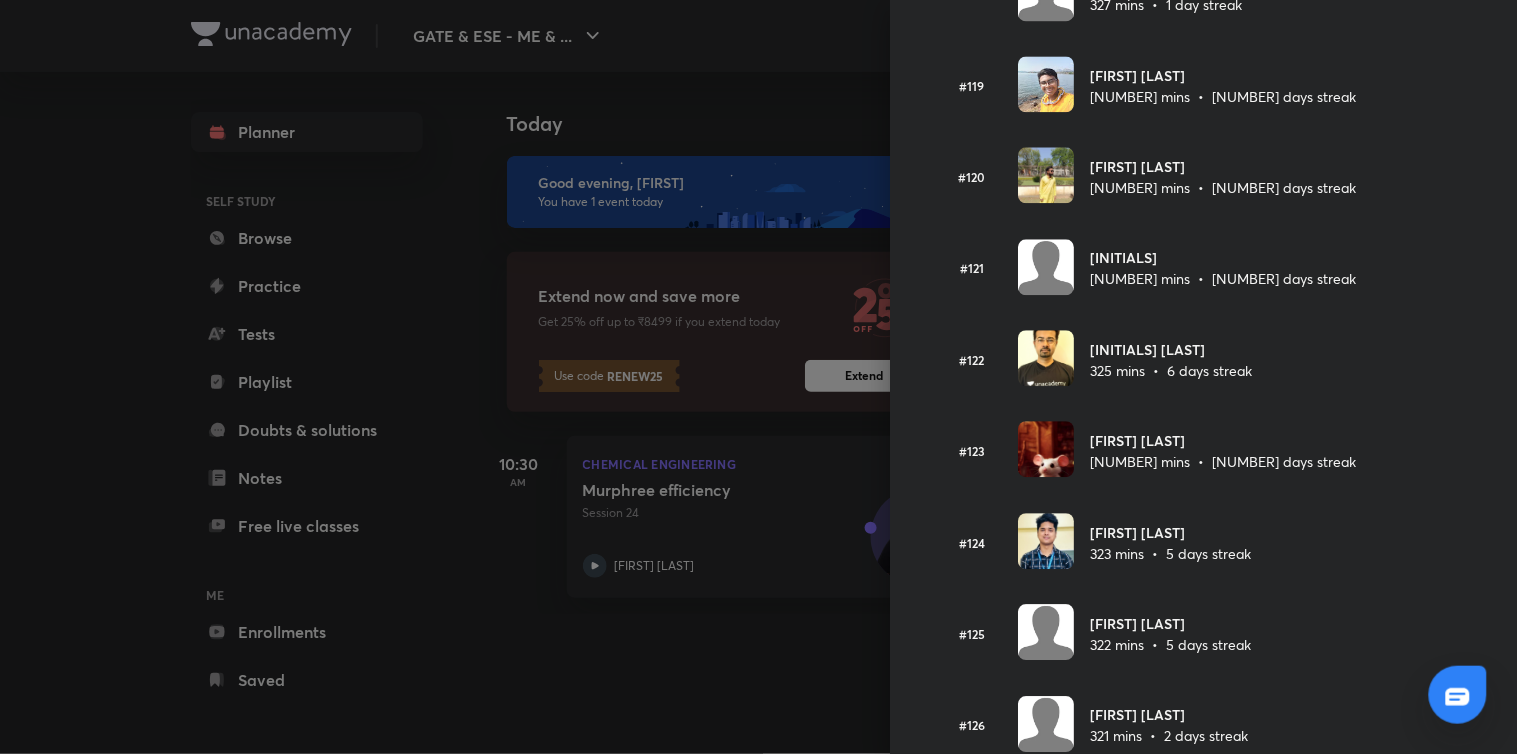 click at bounding box center (1040, 359) 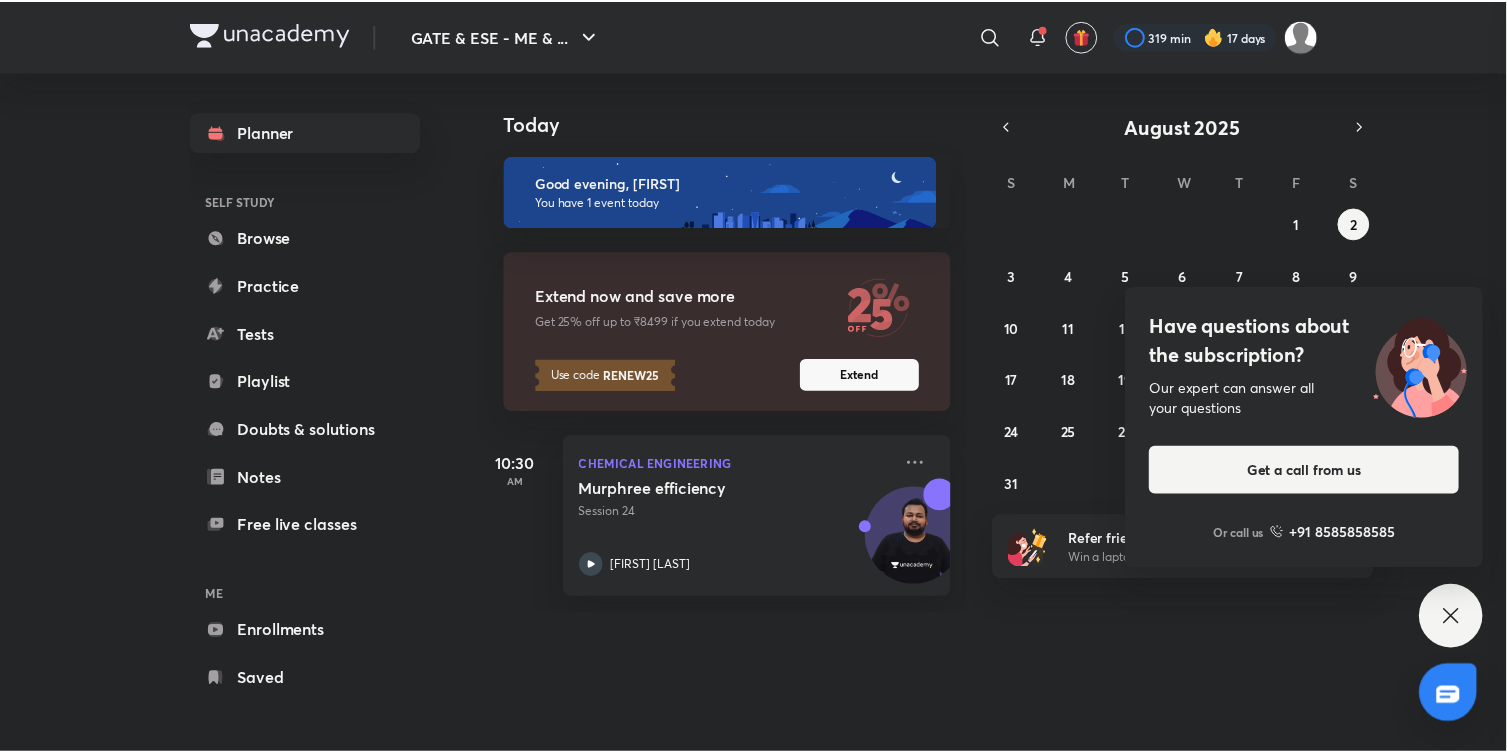 scroll, scrollTop: 0, scrollLeft: 0, axis: both 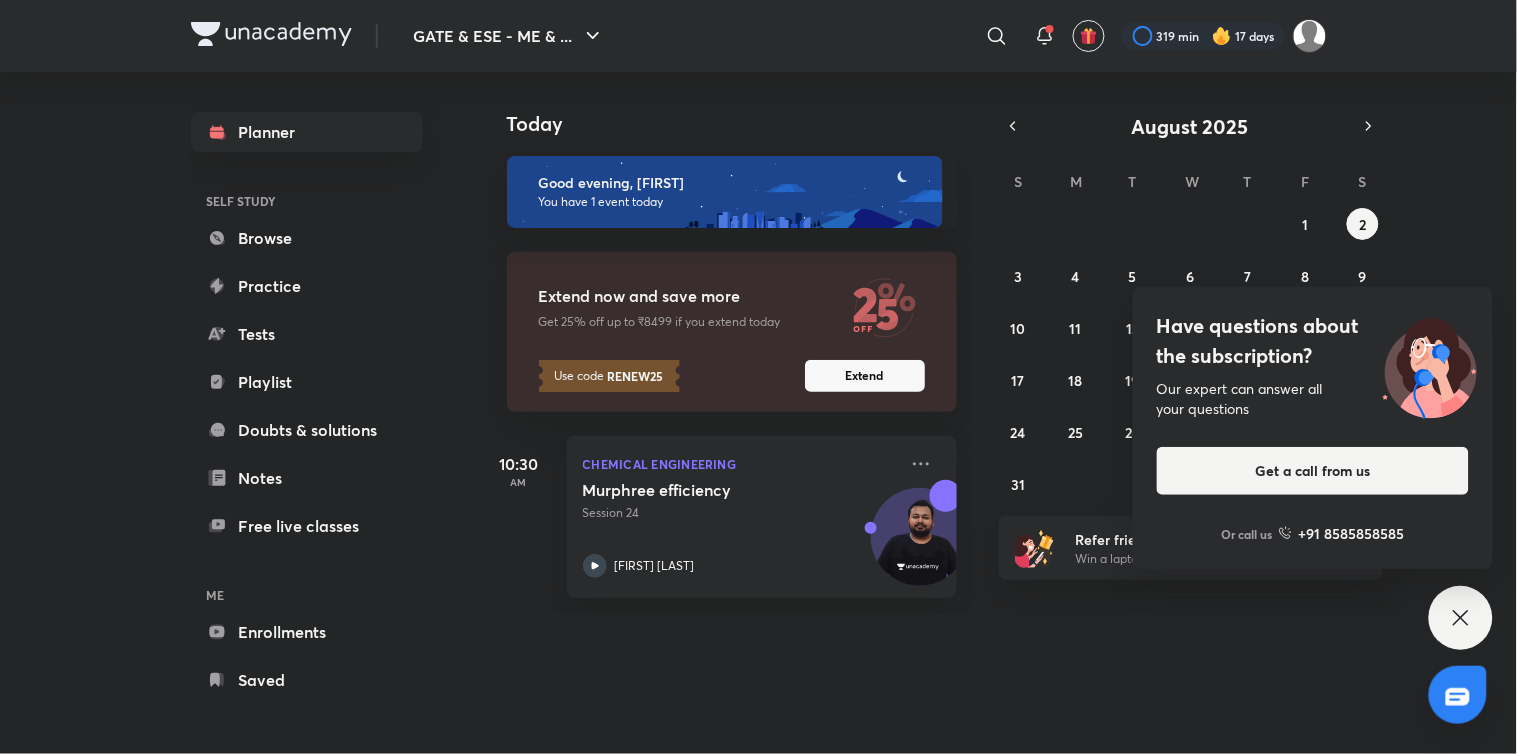 click on "Have questions about the subscription? Our expert can answer all your questions Get a call from us Or call us +91 [PHONE]" at bounding box center (1461, 618) 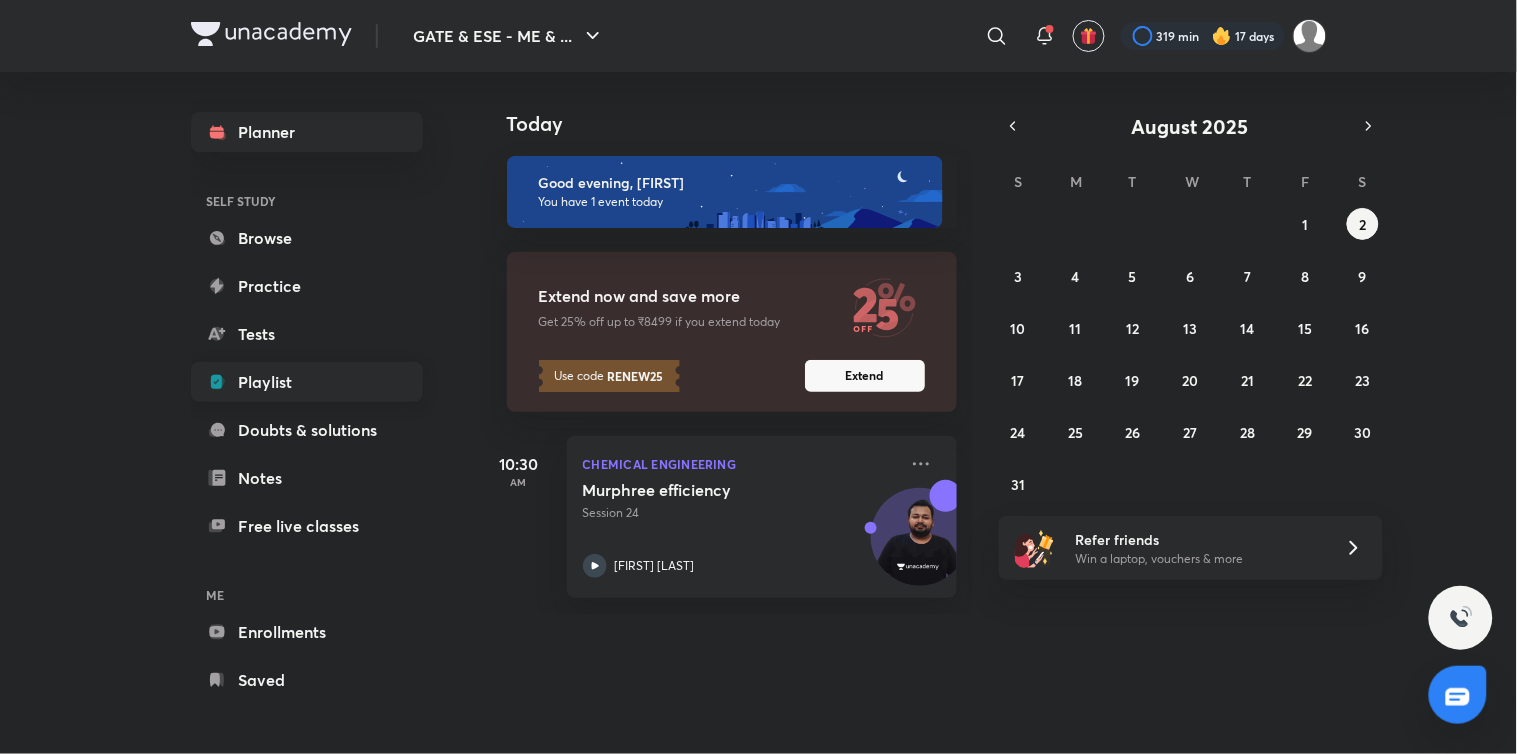 click on "Playlist" at bounding box center [307, 382] 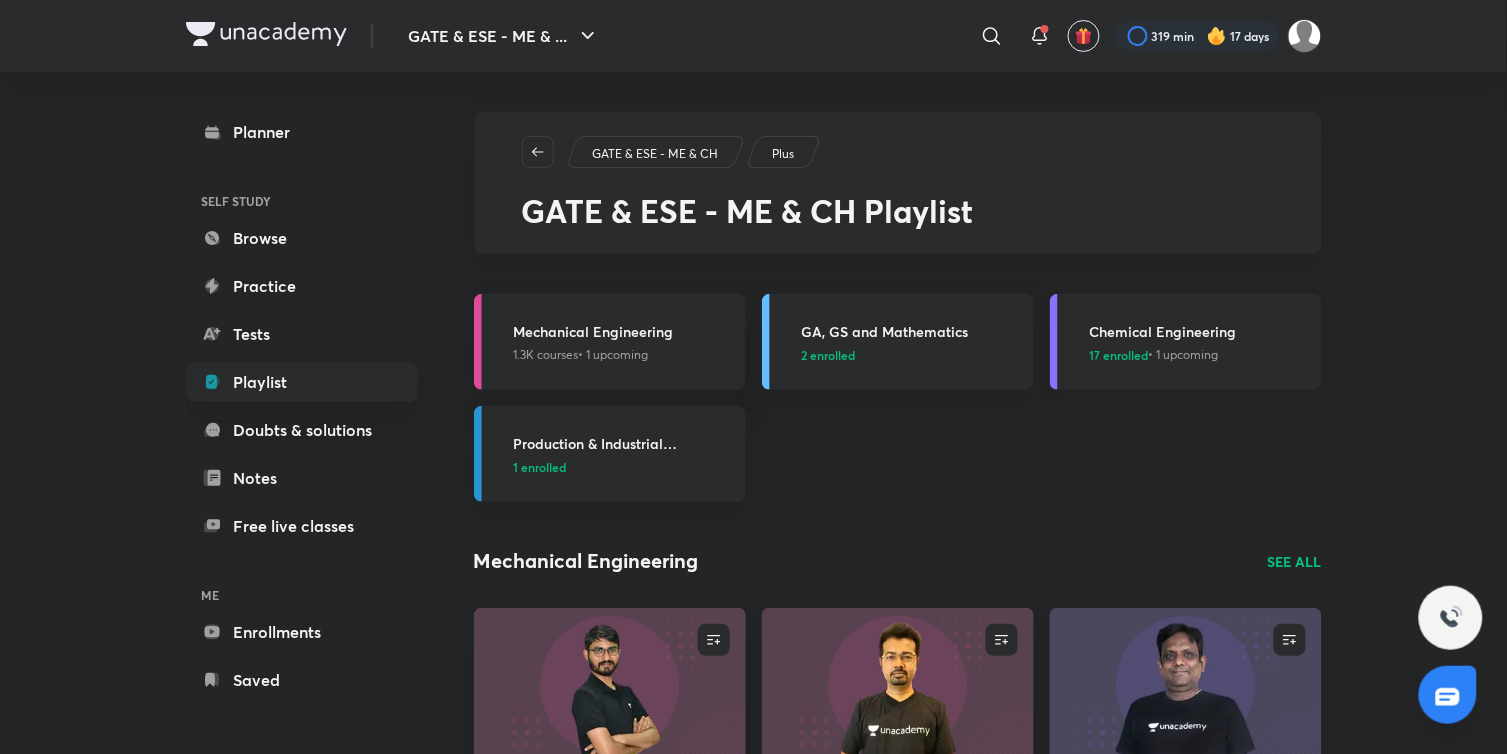 click on "17 enrolled" at bounding box center [1119, 355] 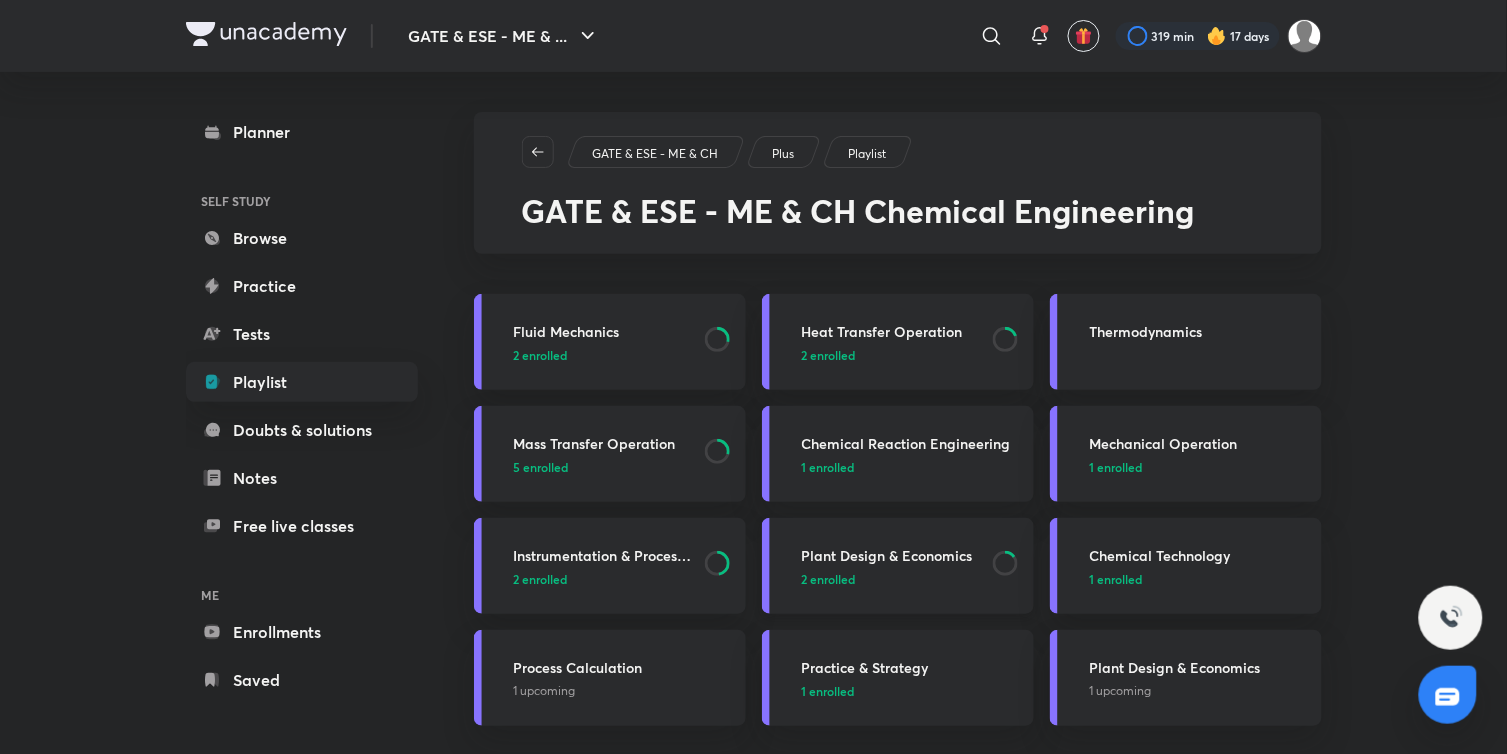 click on "2 enrolled" at bounding box center [829, 579] 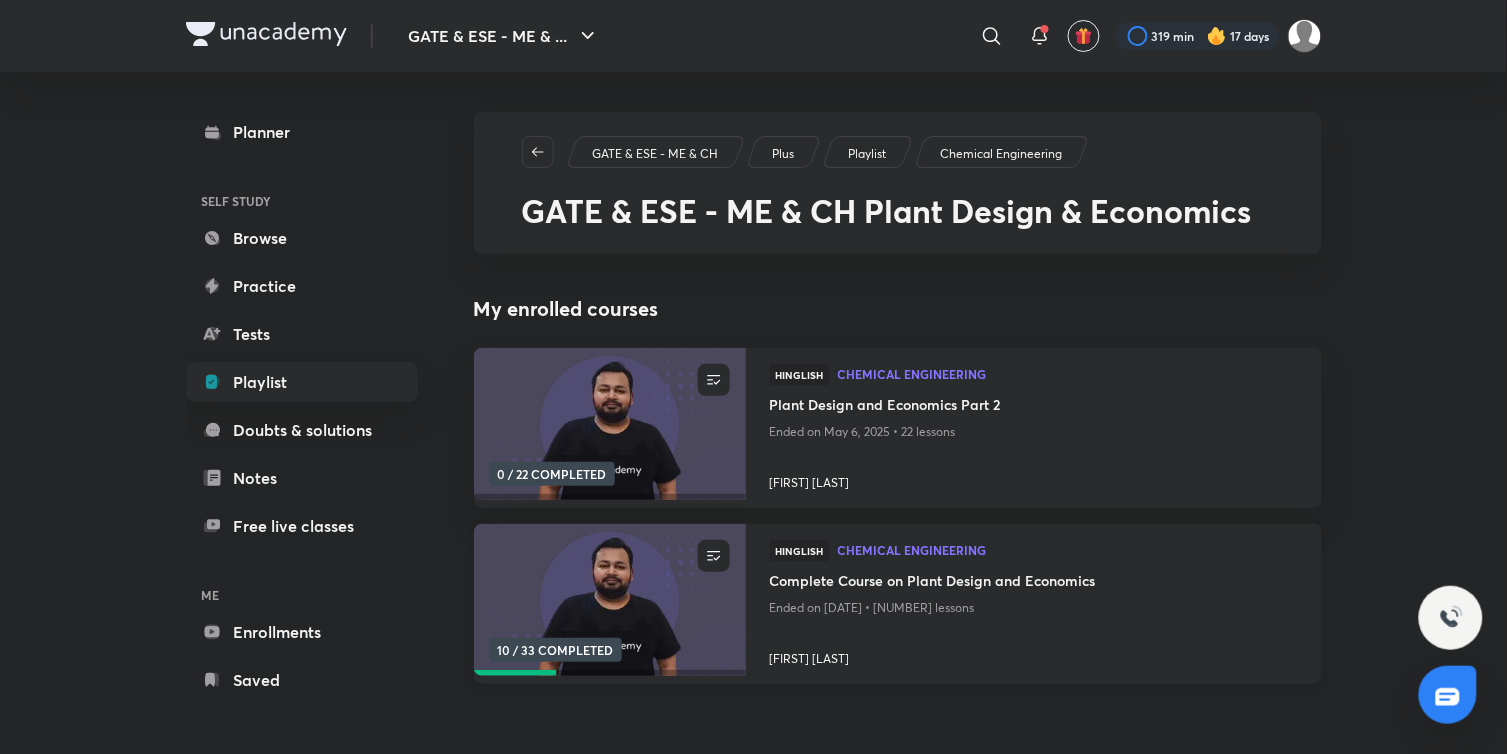 click at bounding box center (609, 600) 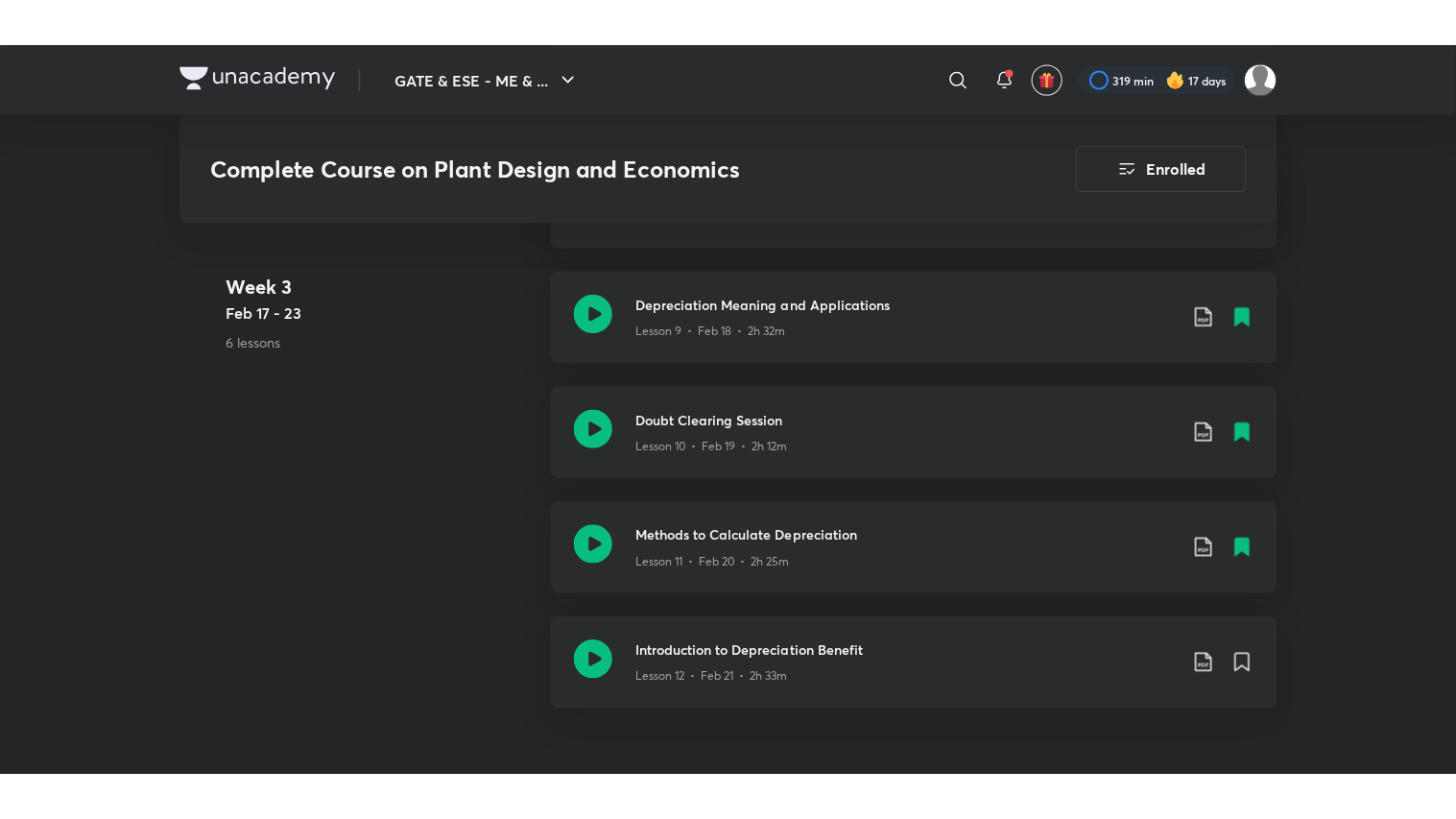 scroll, scrollTop: 2554, scrollLeft: 0, axis: vertical 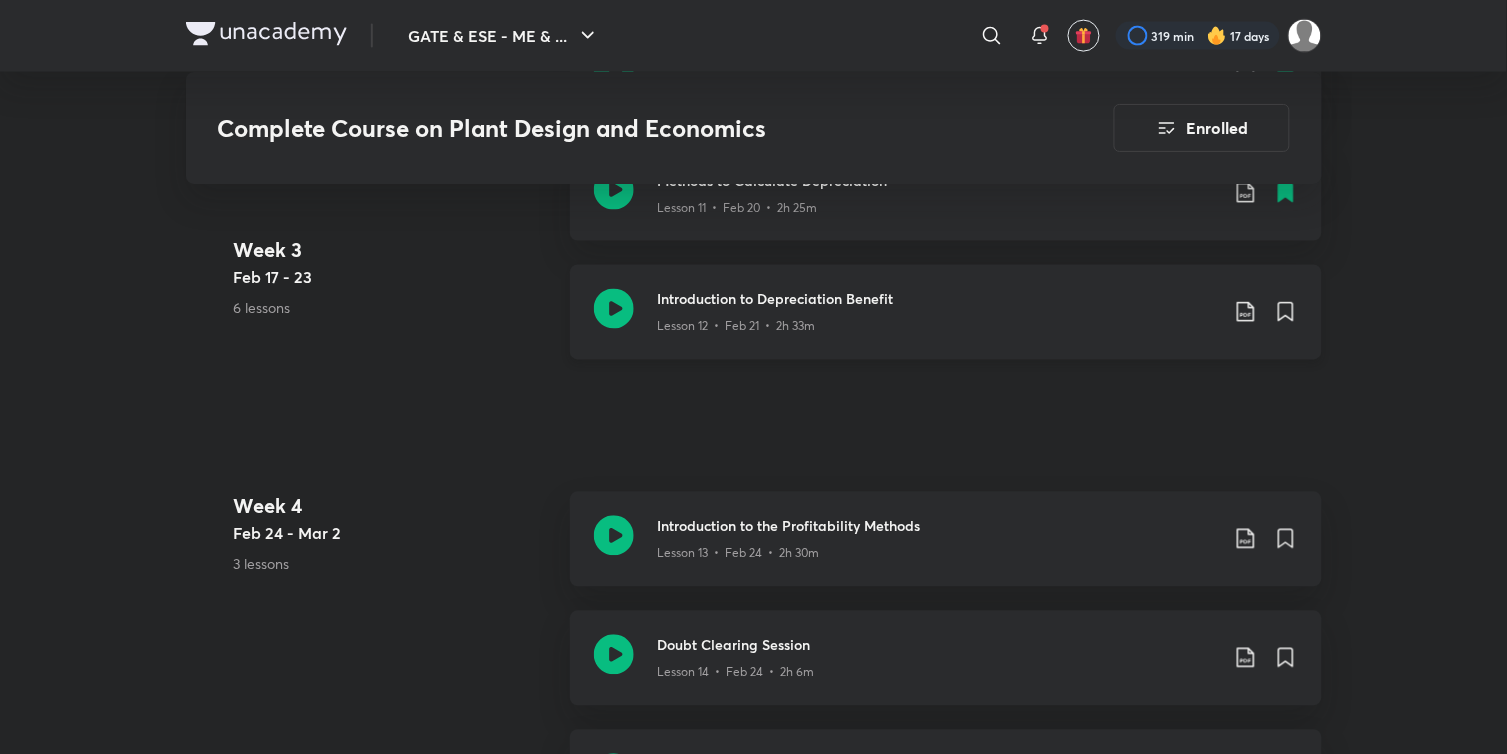 click 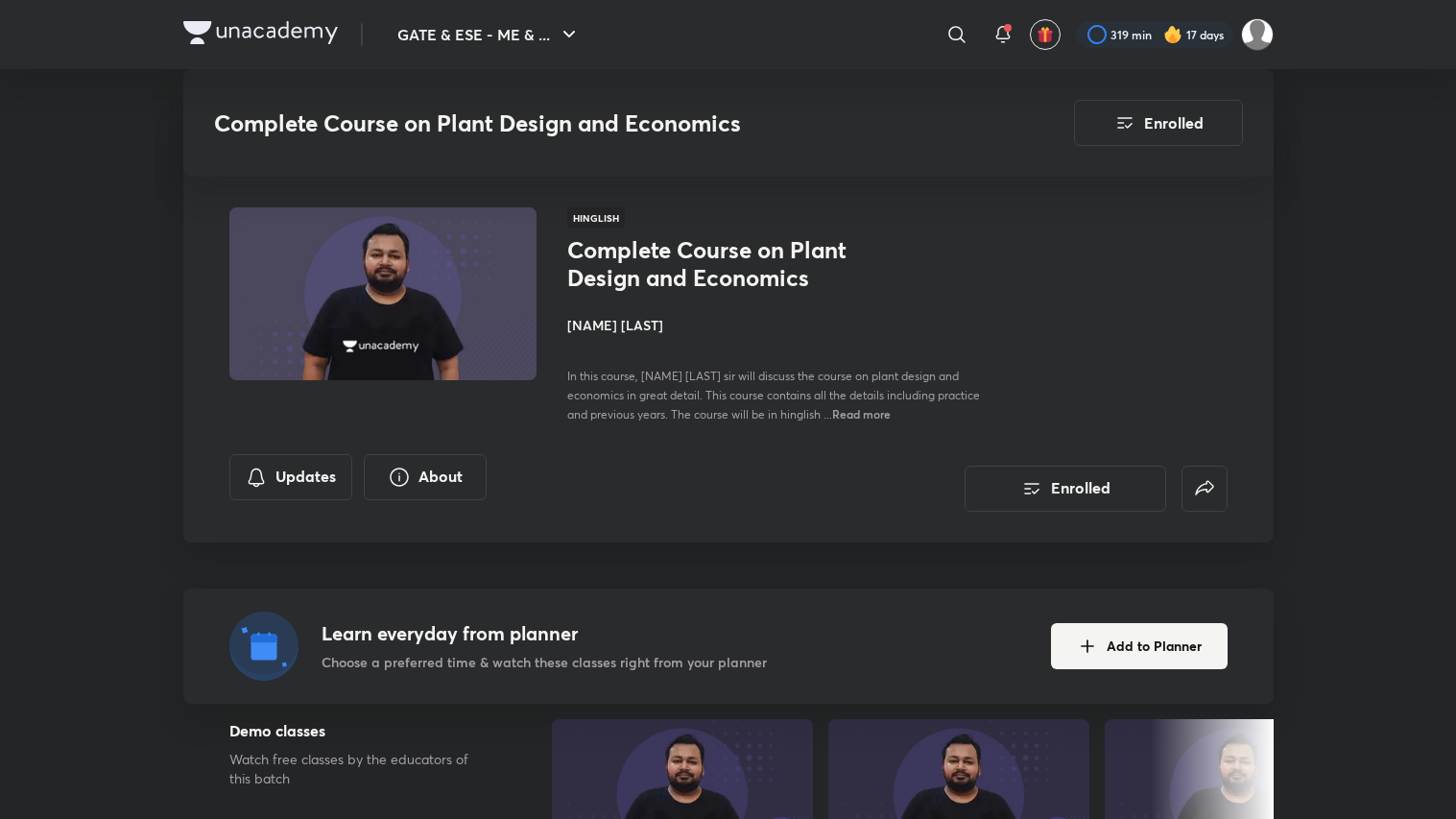 scroll, scrollTop: 2554, scrollLeft: 0, axis: vertical 